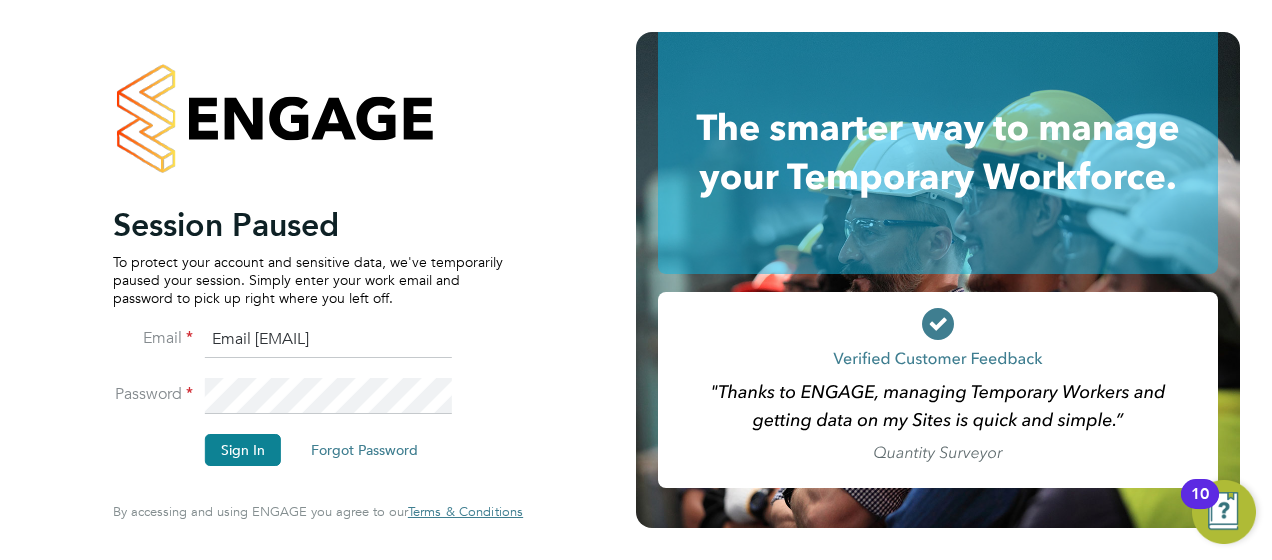 scroll, scrollTop: 0, scrollLeft: 0, axis: both 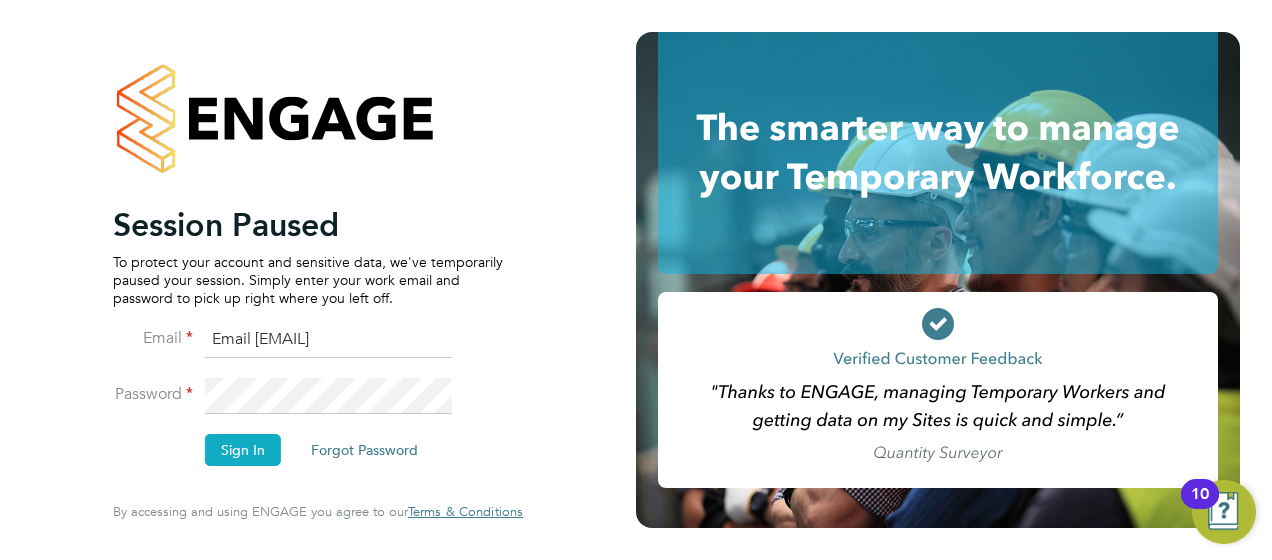 drag, startPoint x: 270, startPoint y: 432, endPoint x: 269, endPoint y: 447, distance: 15.033297 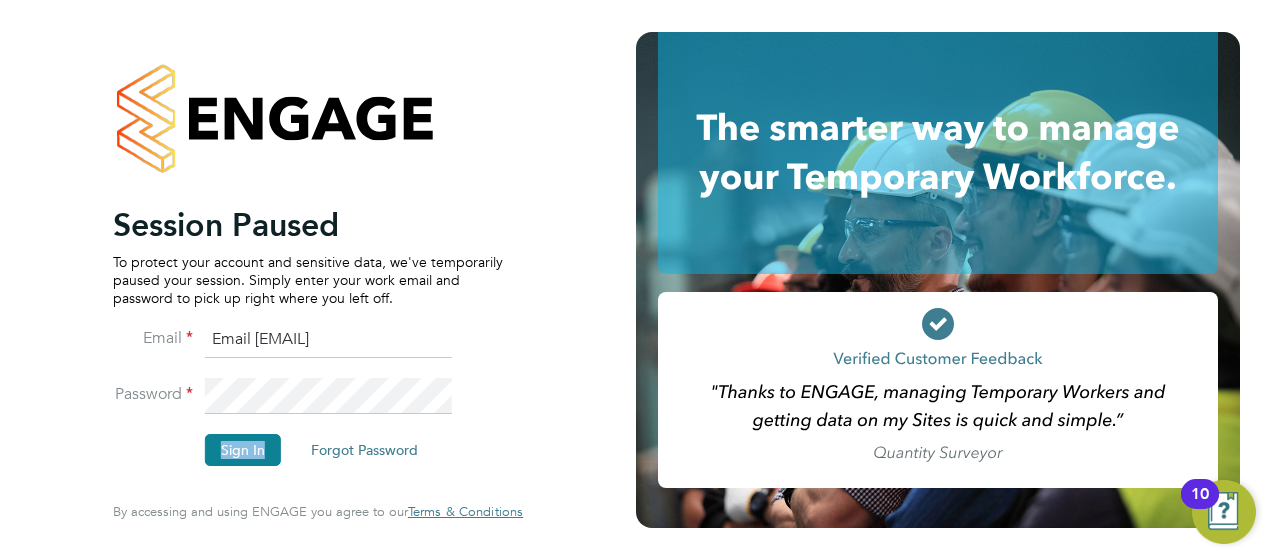 drag, startPoint x: 269, startPoint y: 447, endPoint x: 251, endPoint y: 444, distance: 18.248287 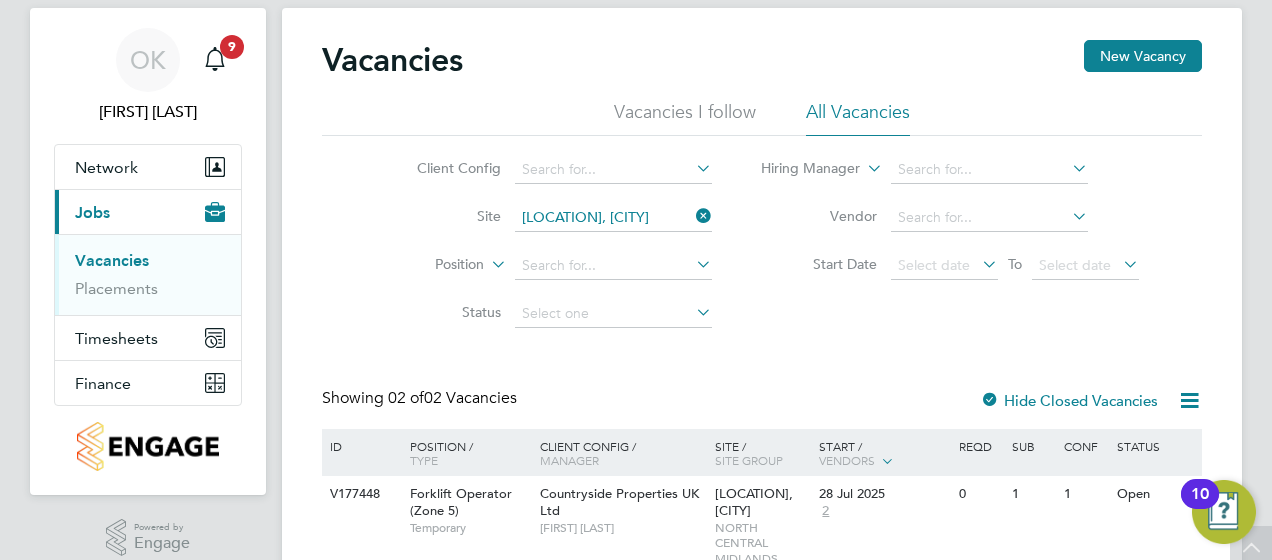 scroll, scrollTop: 4, scrollLeft: 0, axis: vertical 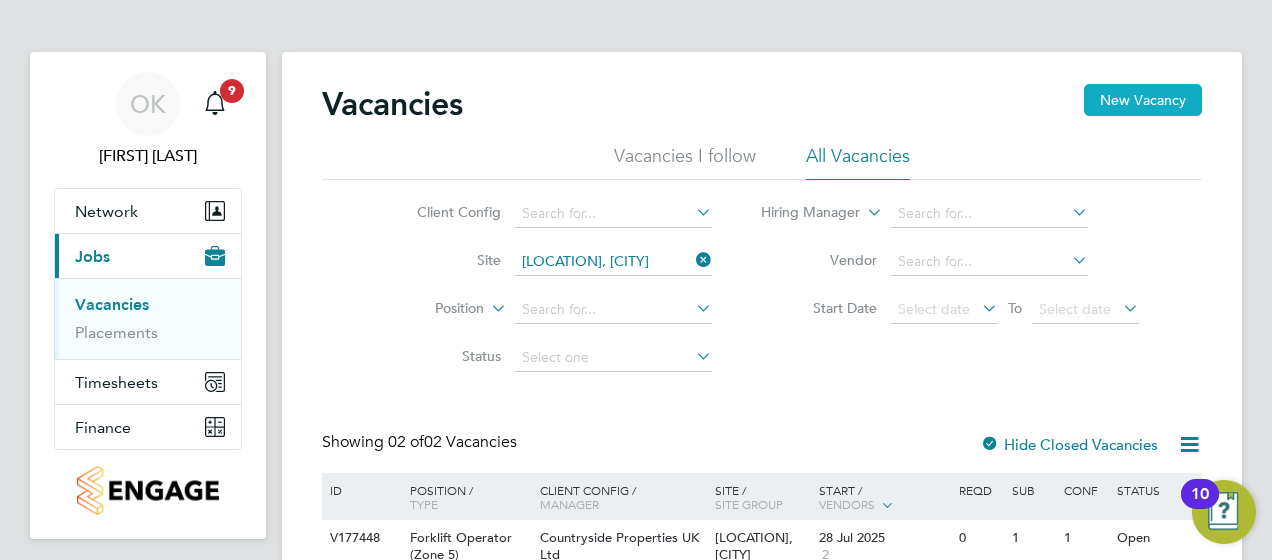 click on "New Vacancy" 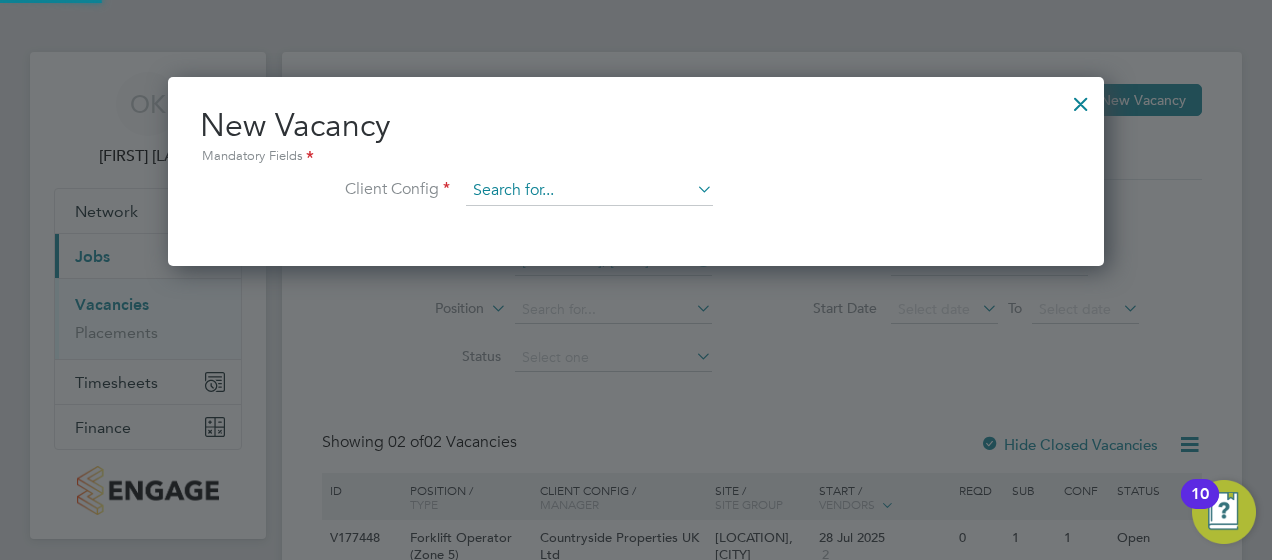 scroll, scrollTop: 10, scrollLeft: 10, axis: both 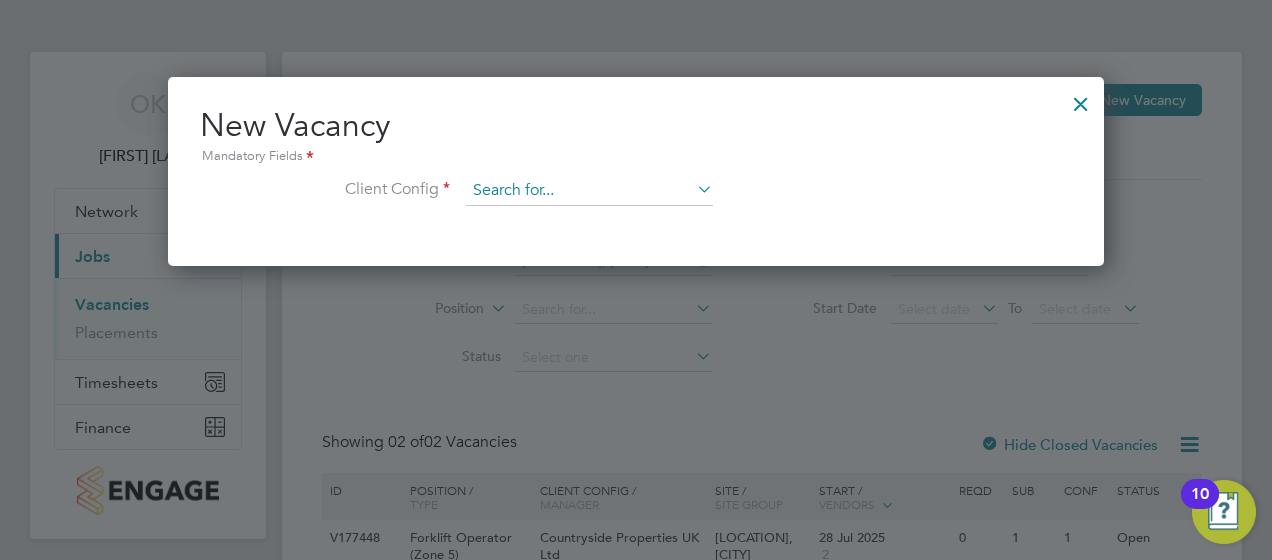 click at bounding box center [589, 191] 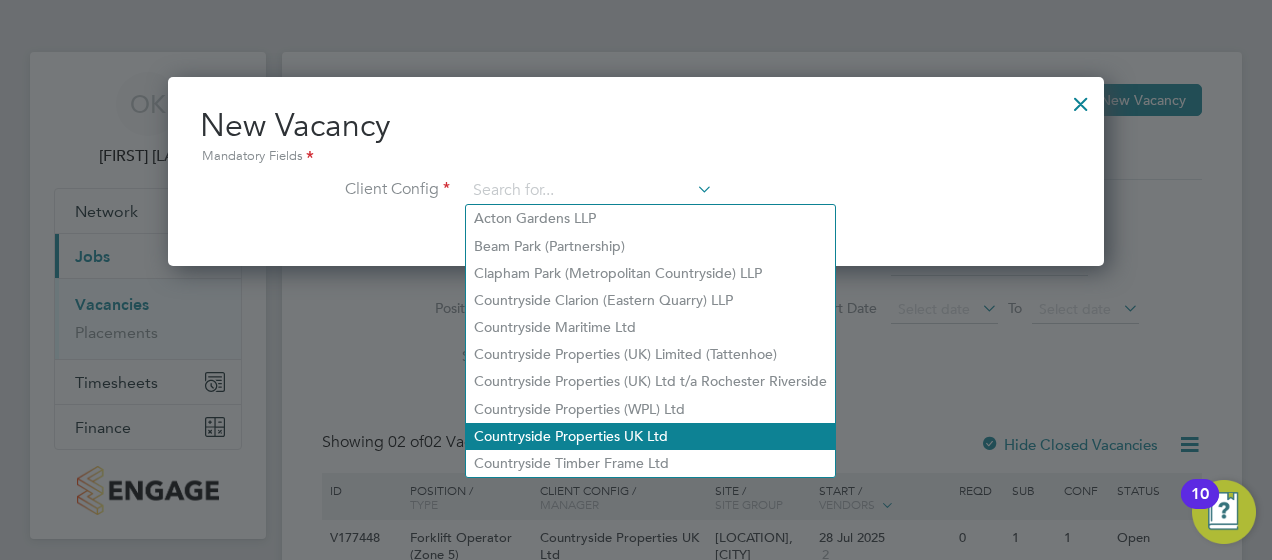 click on "Countryside Properties UK Ltd" 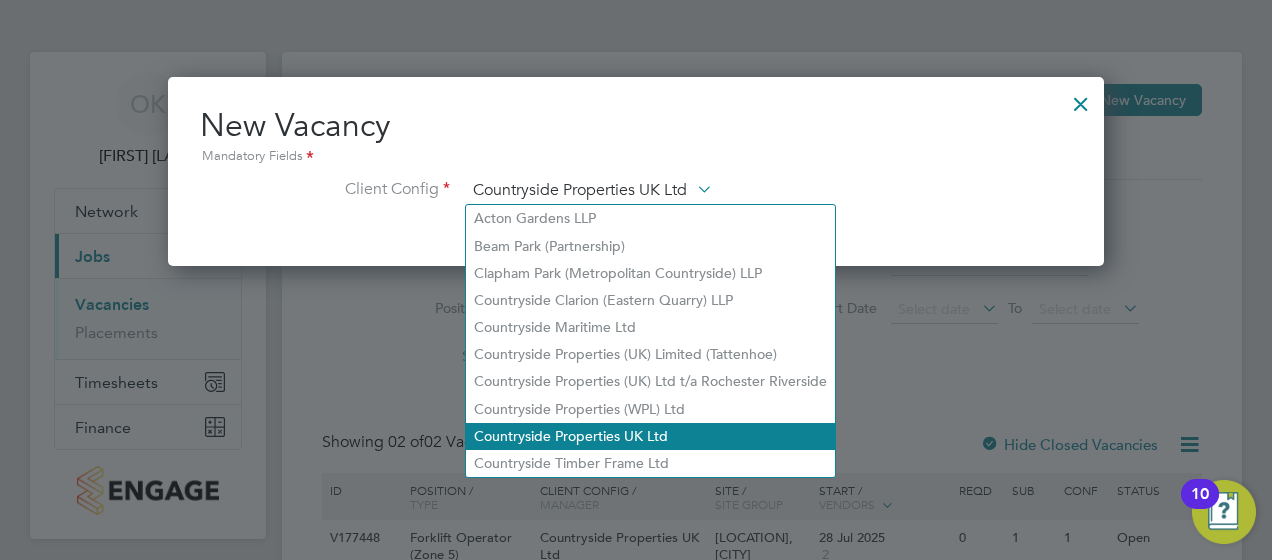 scroll, scrollTop: 10, scrollLeft: 10, axis: both 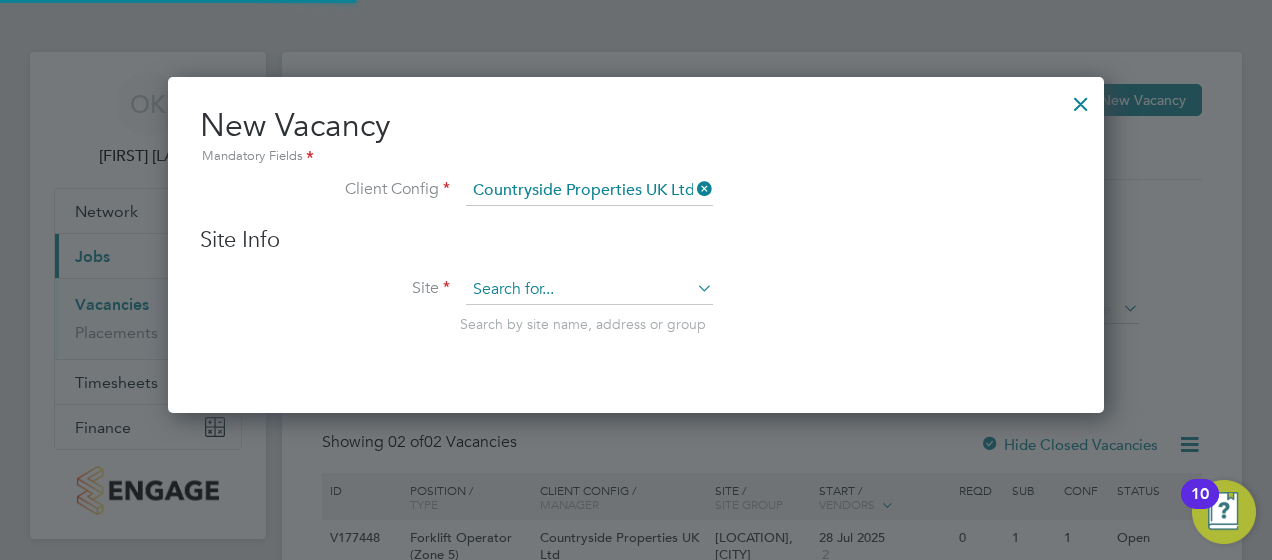 click at bounding box center [589, 290] 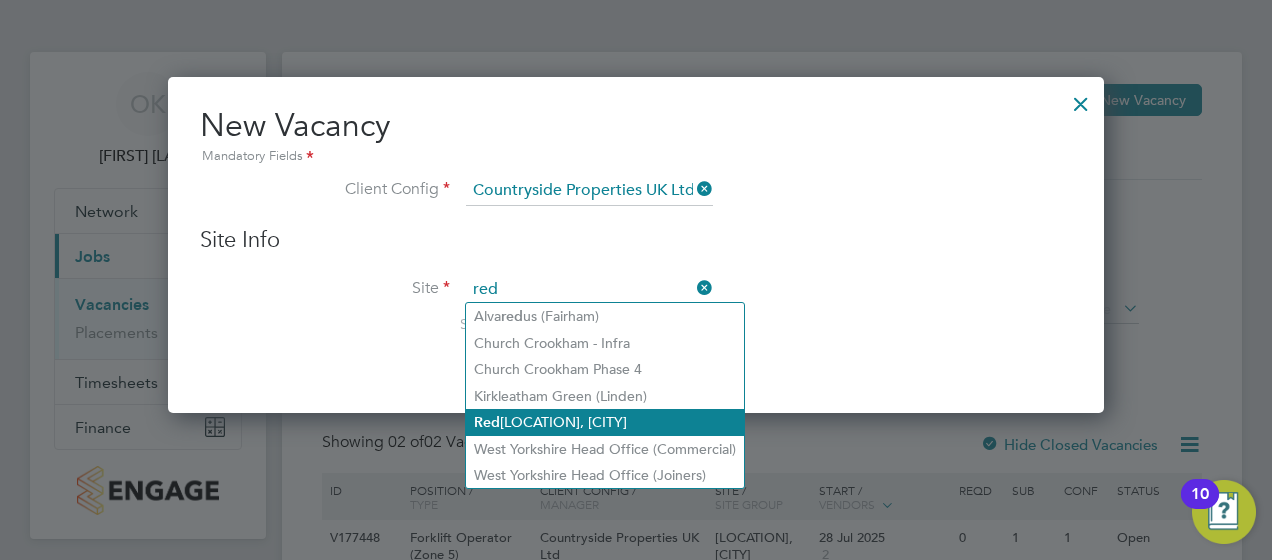 click on "[LOCATION], [CITY]" 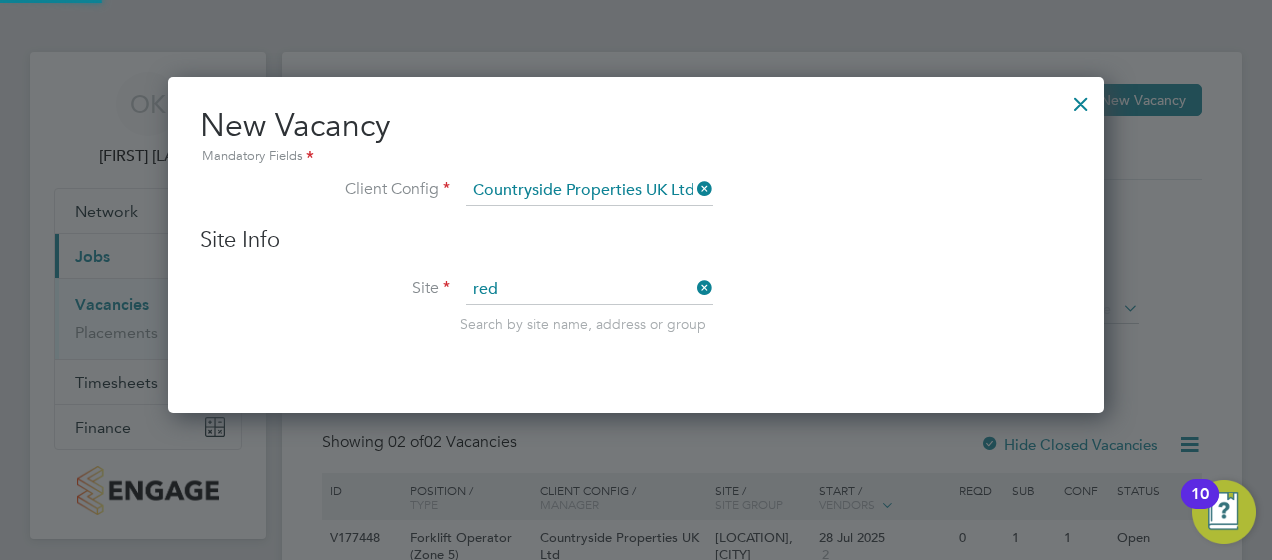 type on "[LOCATION], [CITY]" 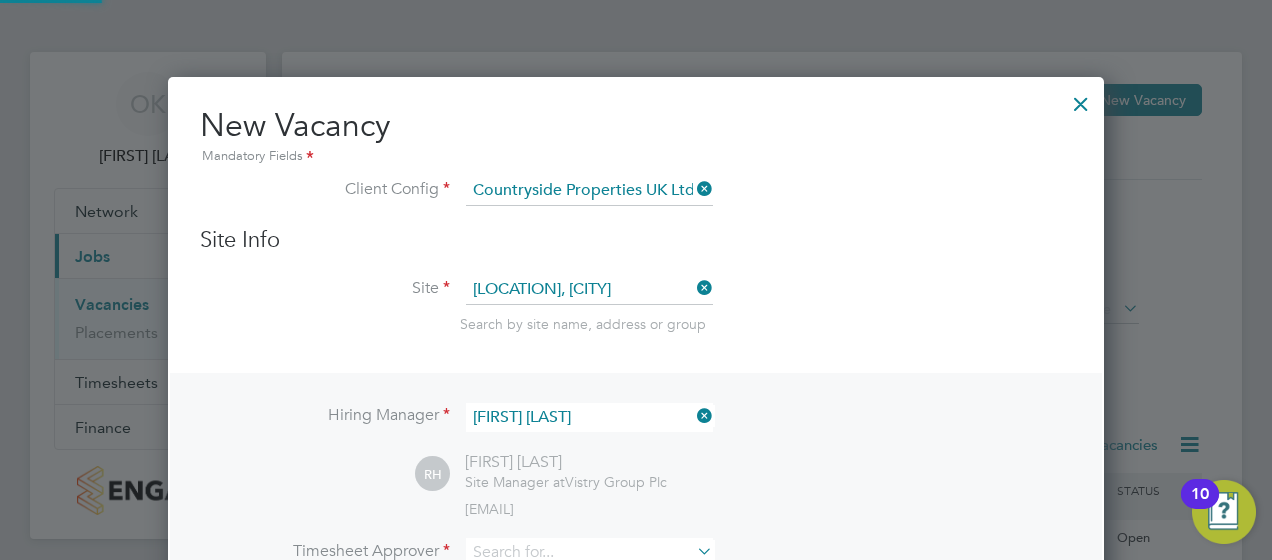 scroll, scrollTop: 10, scrollLeft: 10, axis: both 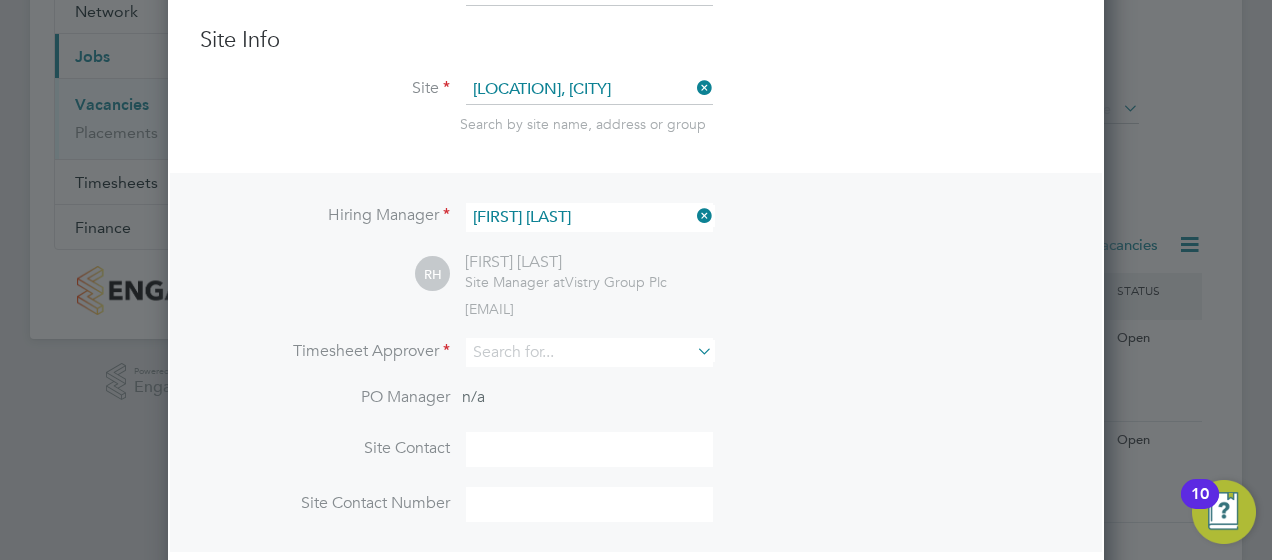 click at bounding box center [693, 216] 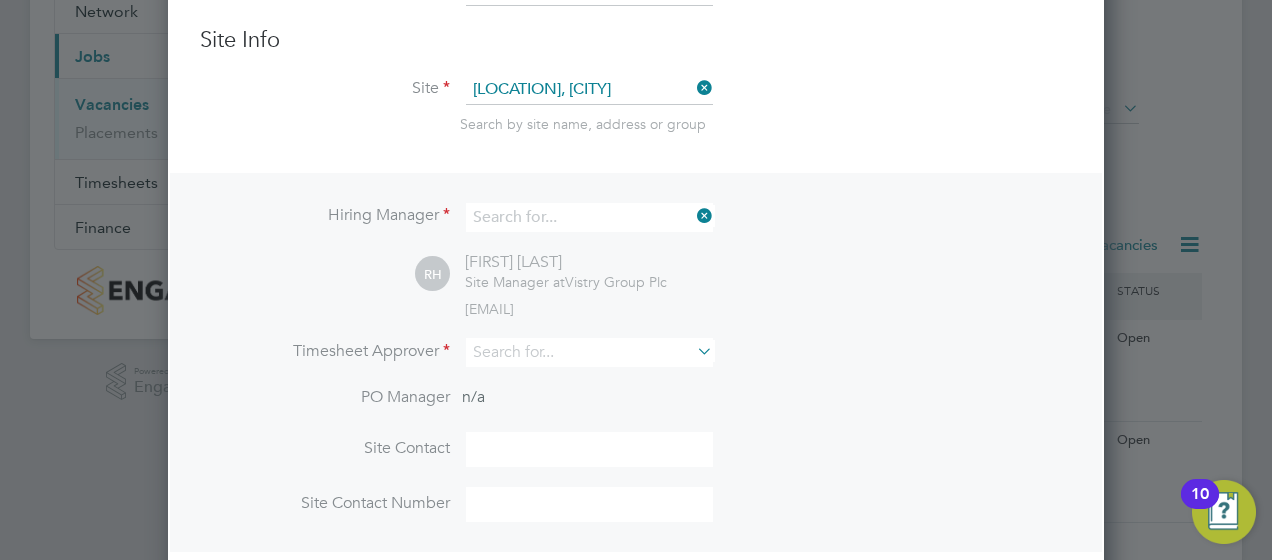 scroll, scrollTop: 744, scrollLeft: 936, axis: both 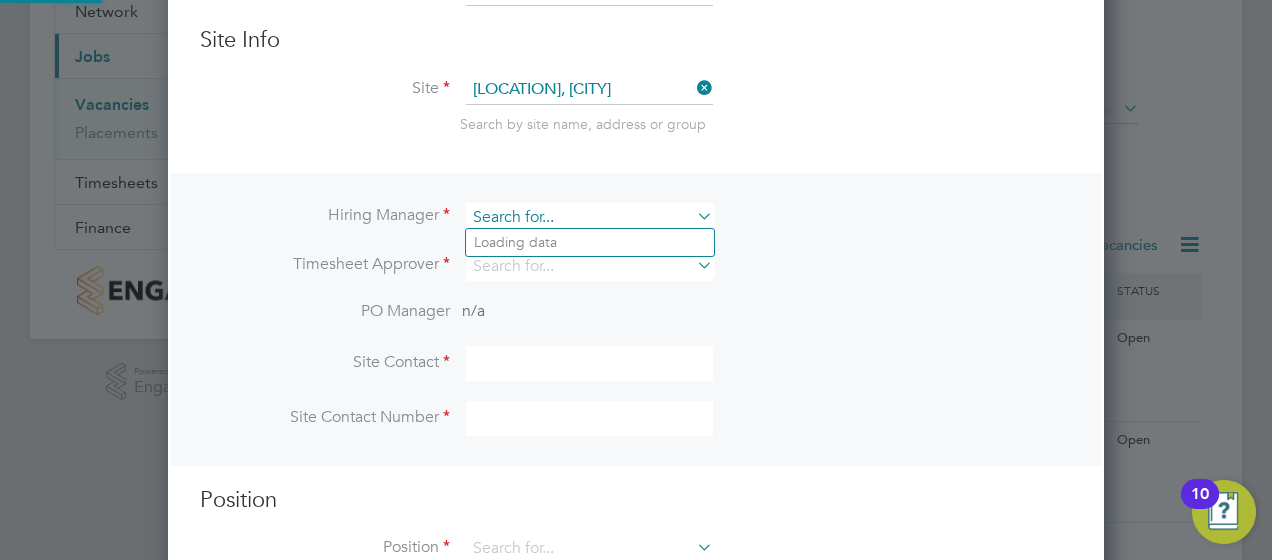 click at bounding box center [589, 217] 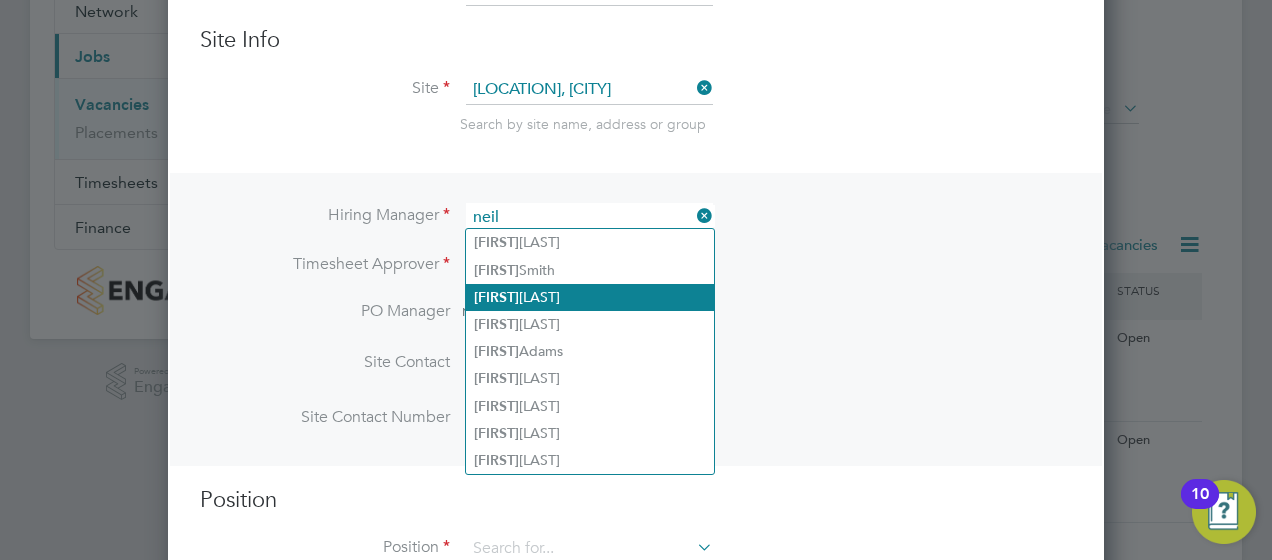click on "[FIRST] [LAST]" 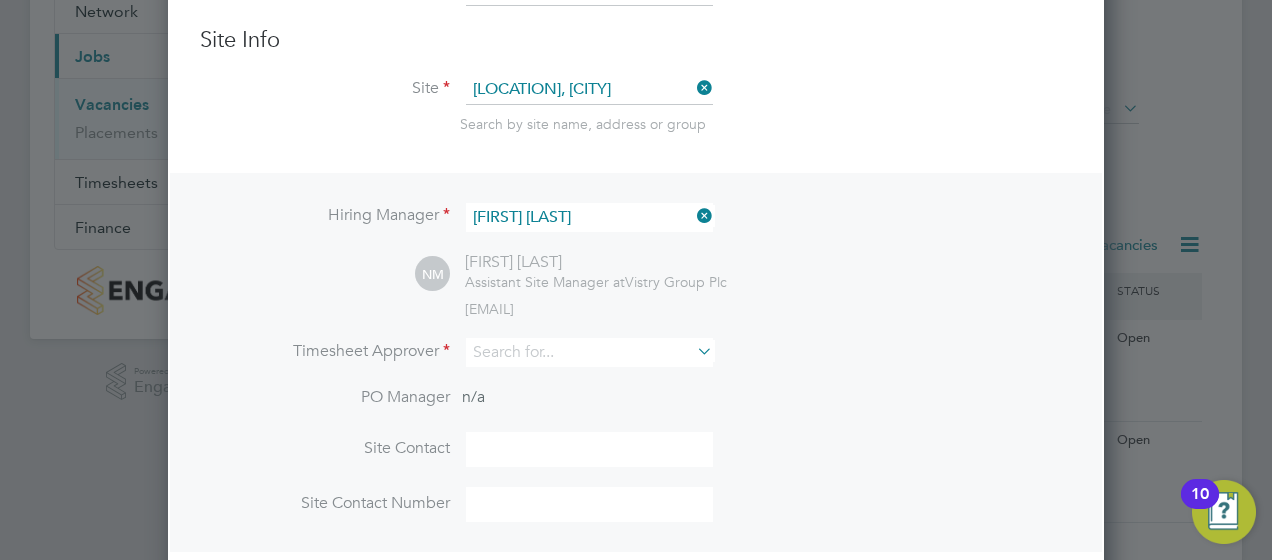 scroll, scrollTop: 10, scrollLeft: 10, axis: both 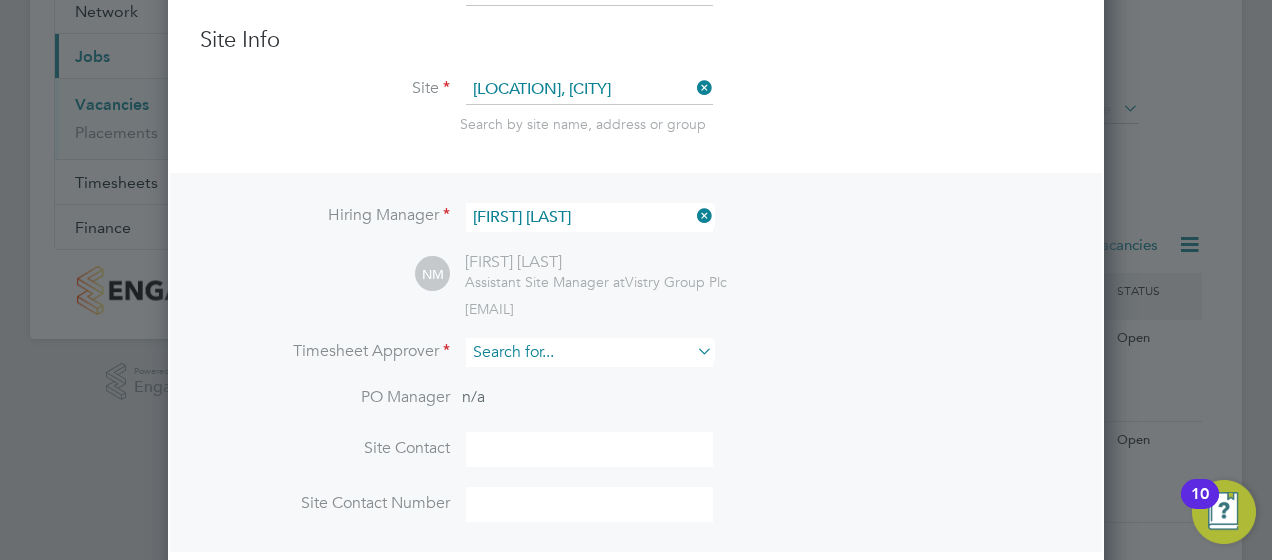 click at bounding box center [589, 352] 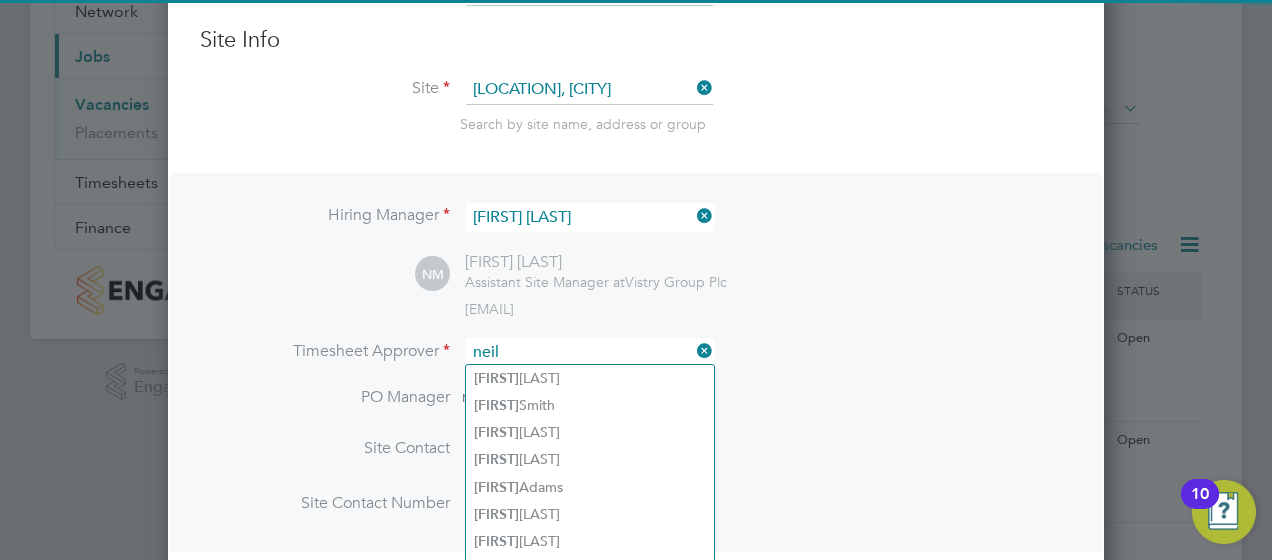 click on "[FIRST] [LAST]" 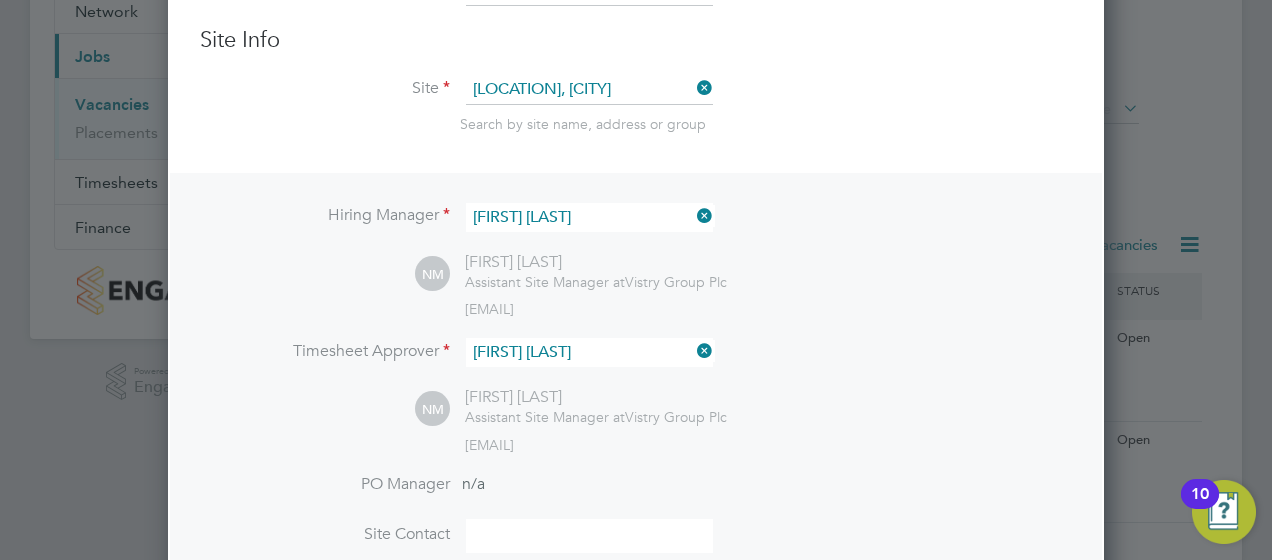 scroll, scrollTop: 10, scrollLeft: 10, axis: both 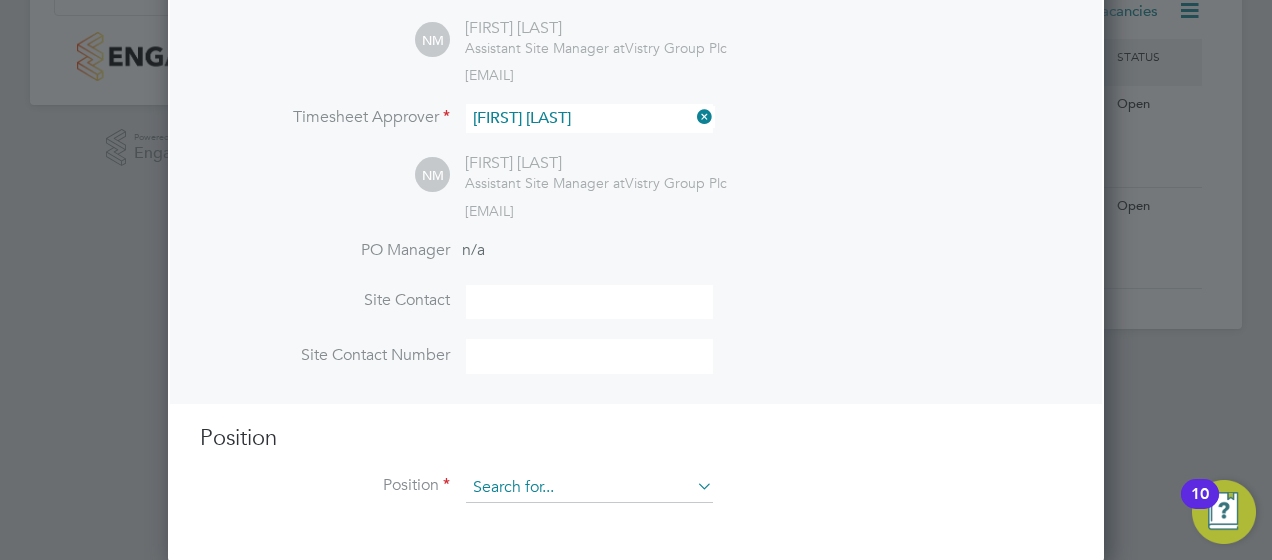 click at bounding box center (589, 488) 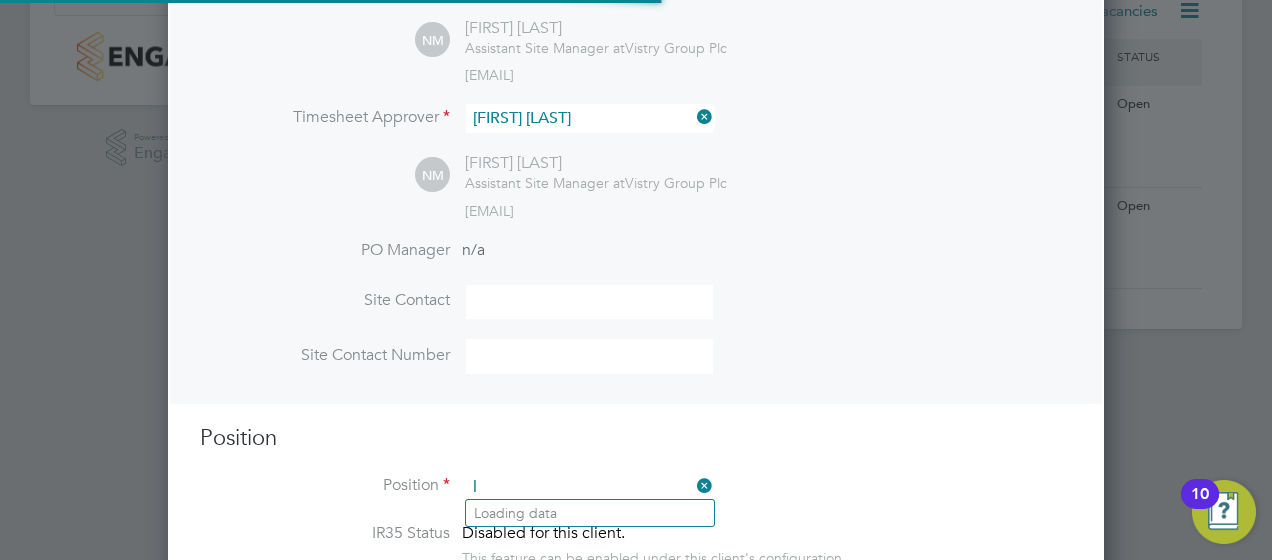 scroll, scrollTop: 10, scrollLeft: 10, axis: both 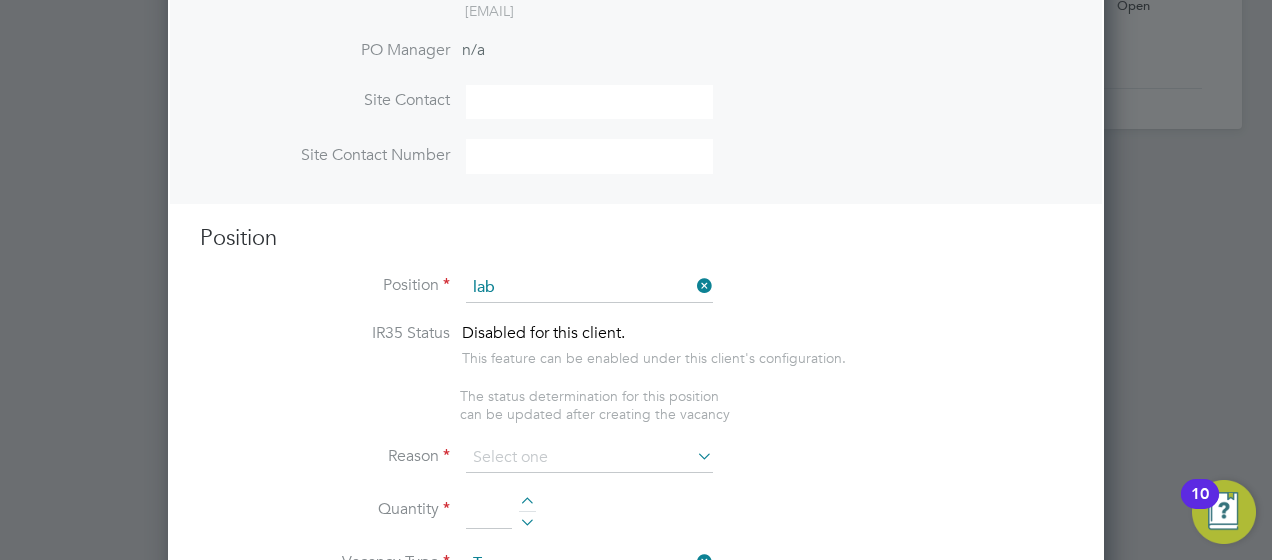 click on "General  Lab ourer (Zone 5)" 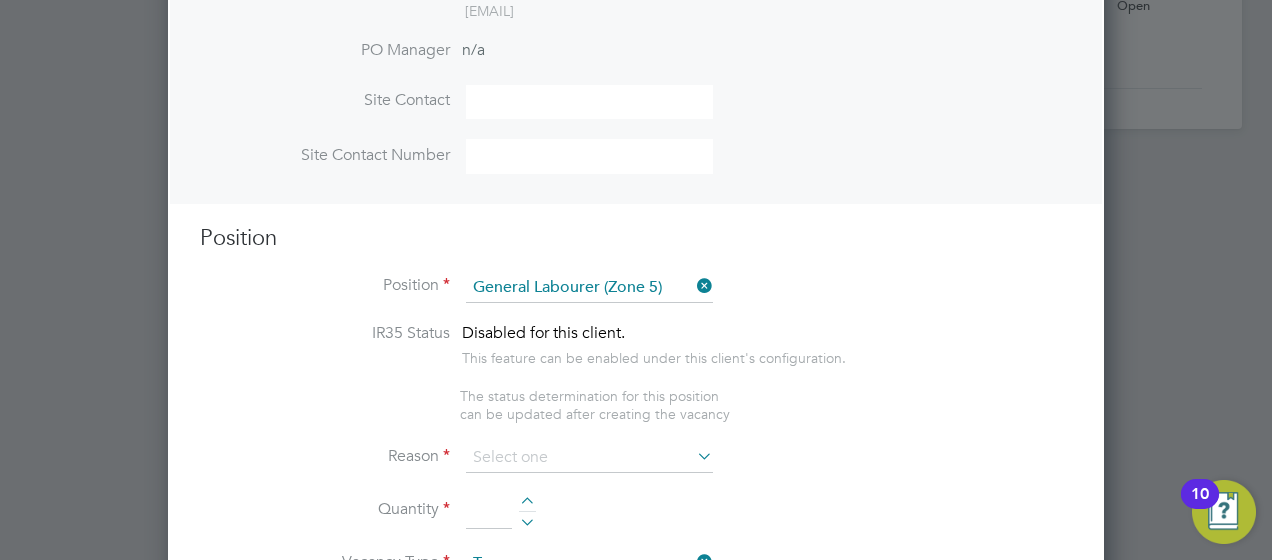 type on "-	General labouring duties
-	Supporting the trades on site
-	Moving materials and working with the Storeman / Materials     Controller
-	Keeping work areas clear and safe
- Reporting into the site manager" 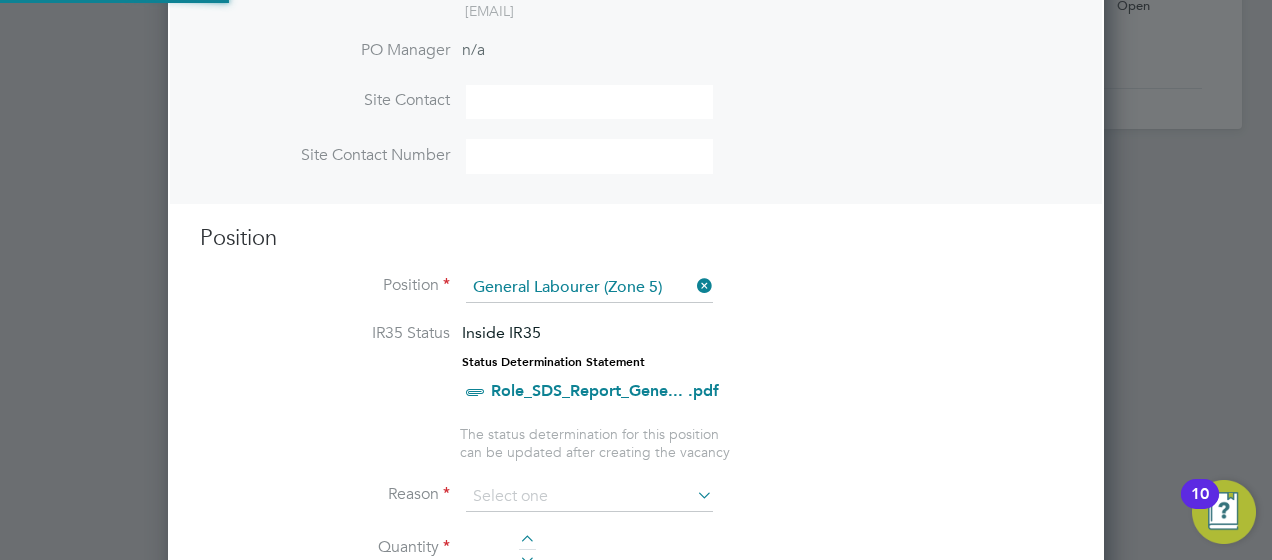 scroll, scrollTop: 10, scrollLeft: 10, axis: both 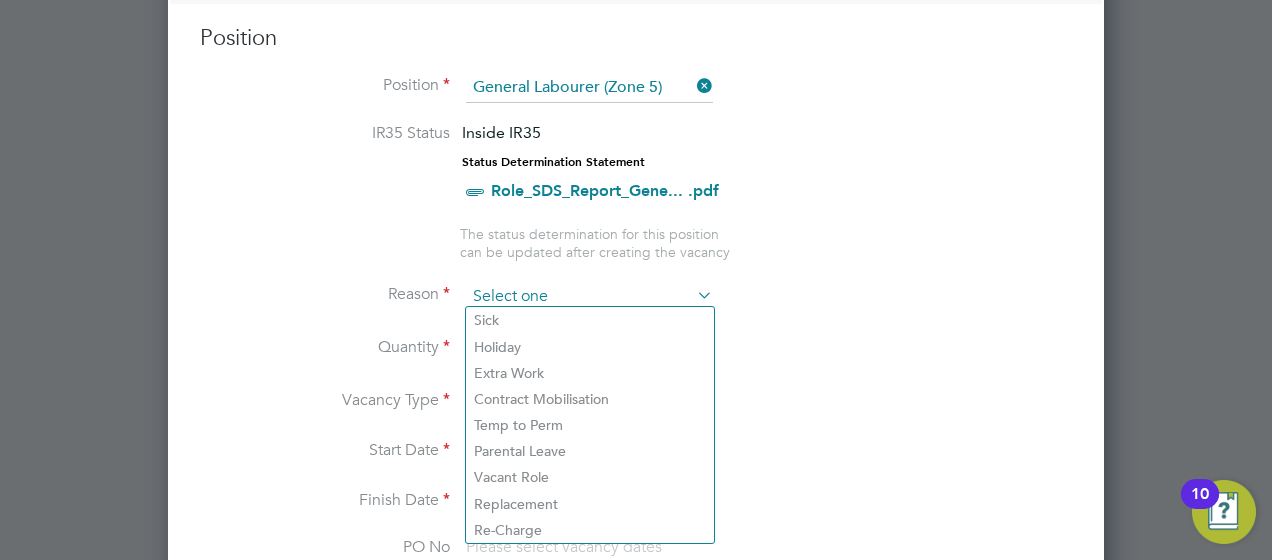 click at bounding box center [589, 297] 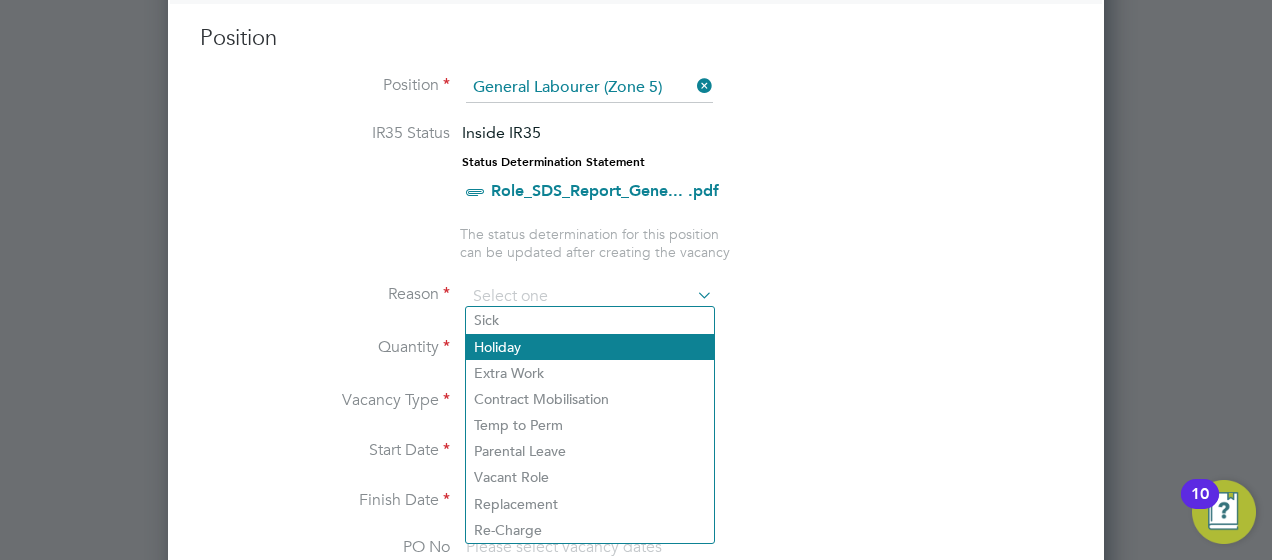 click on "Holiday" 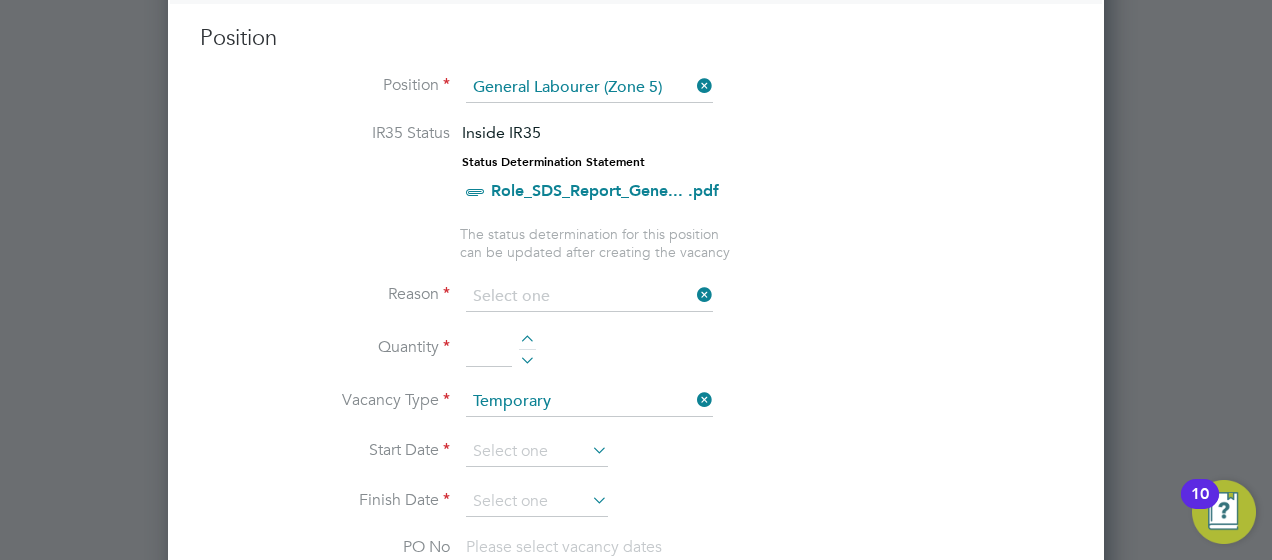 type on "Holiday" 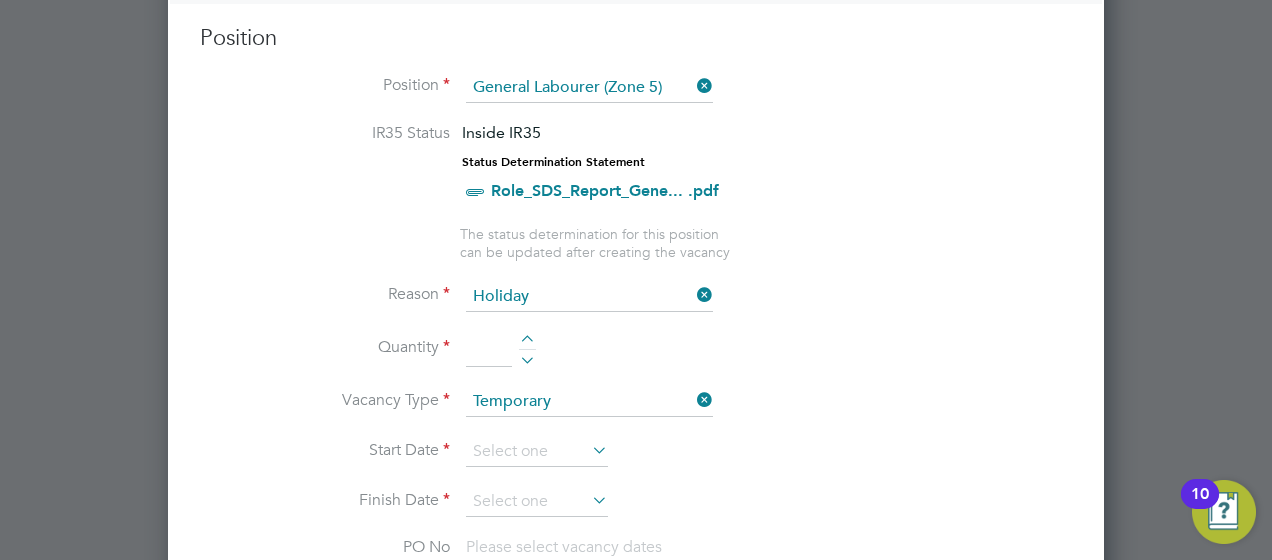 click at bounding box center (527, 342) 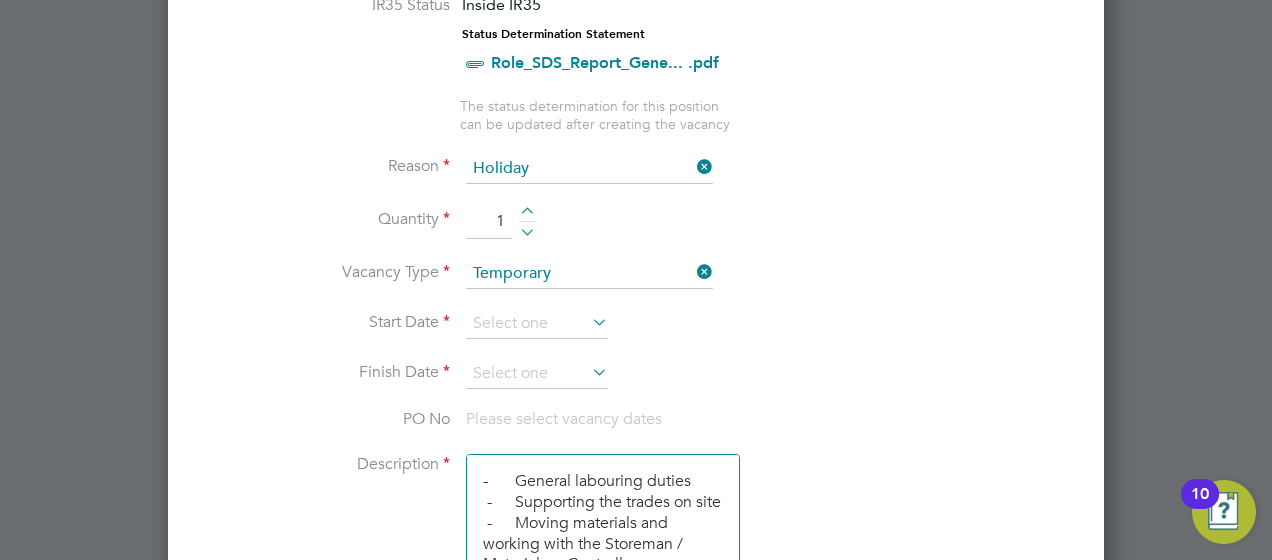 scroll, scrollTop: 1038, scrollLeft: 0, axis: vertical 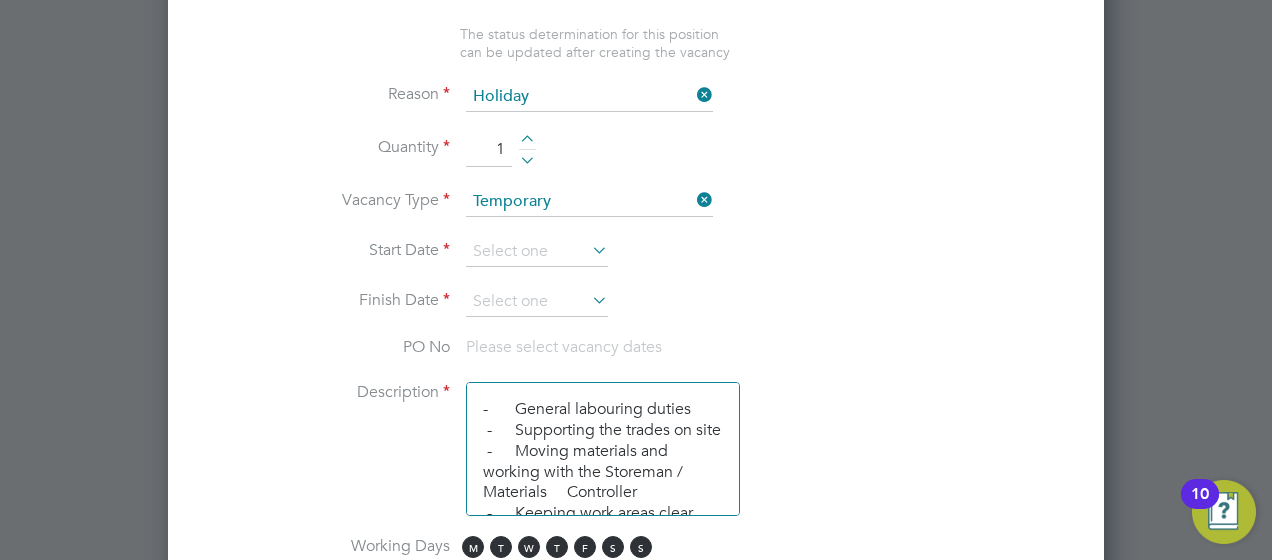 click on "Start Date" at bounding box center (636, 262) 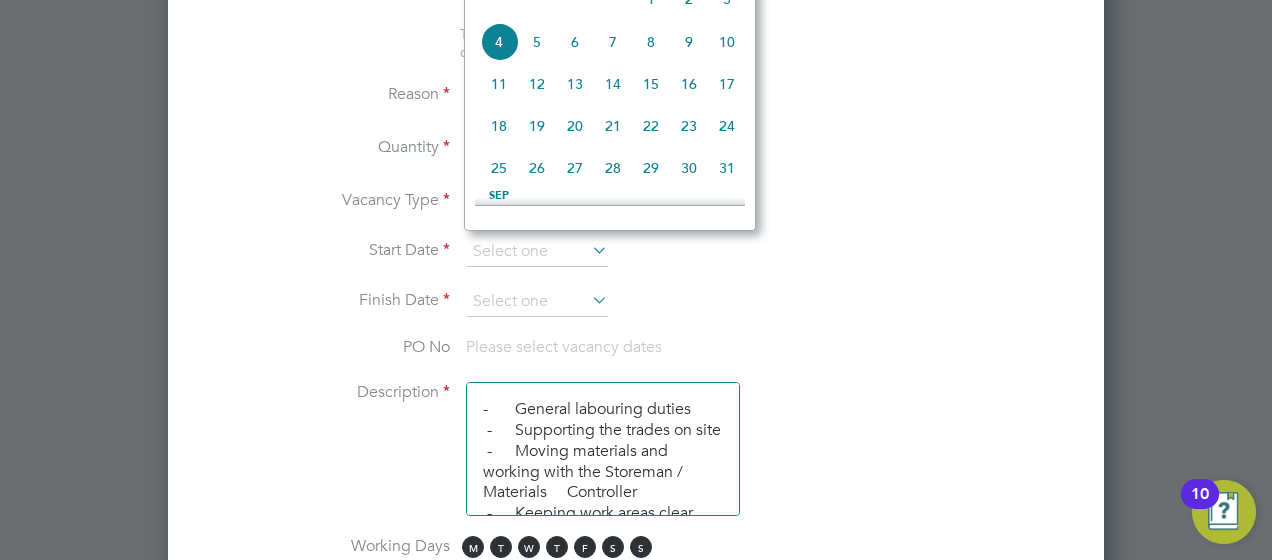 click on "5" 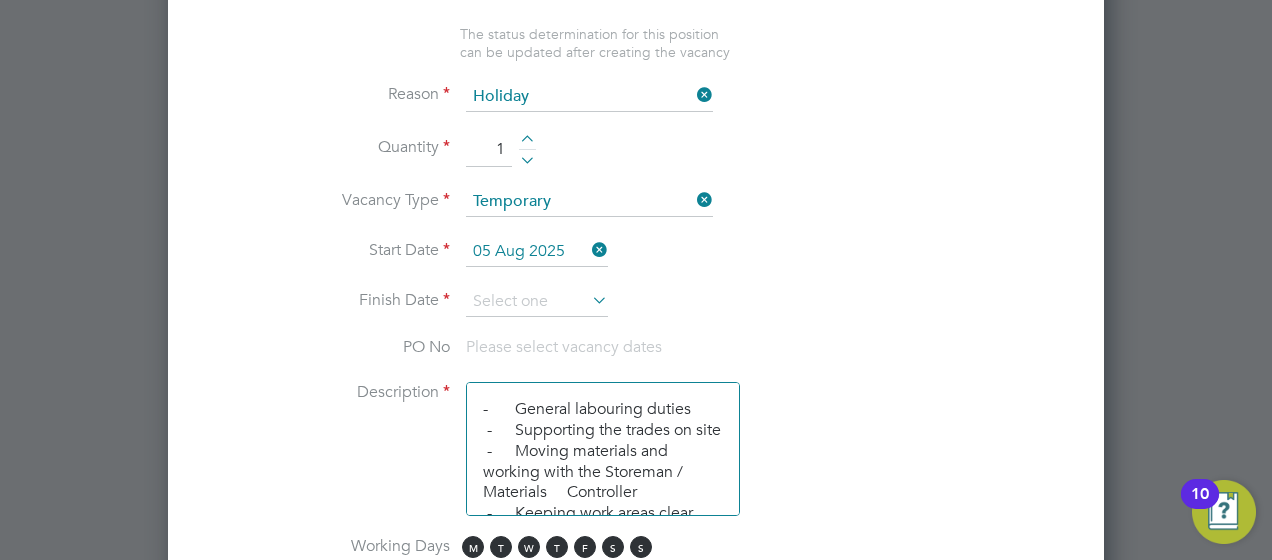 click at bounding box center (588, 300) 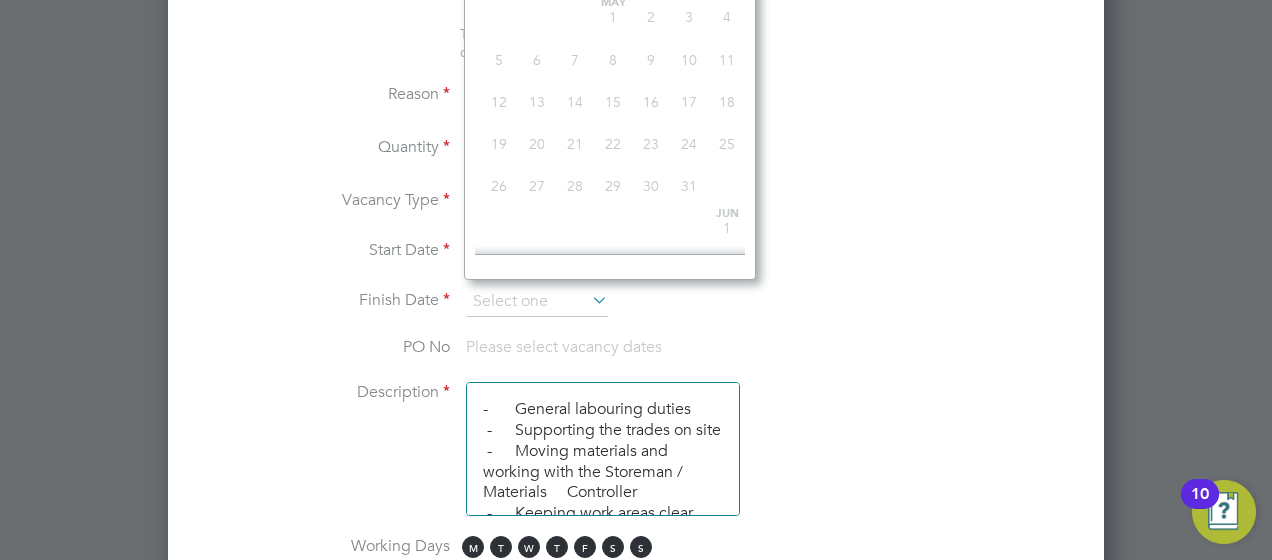 scroll, scrollTop: 644, scrollLeft: 0, axis: vertical 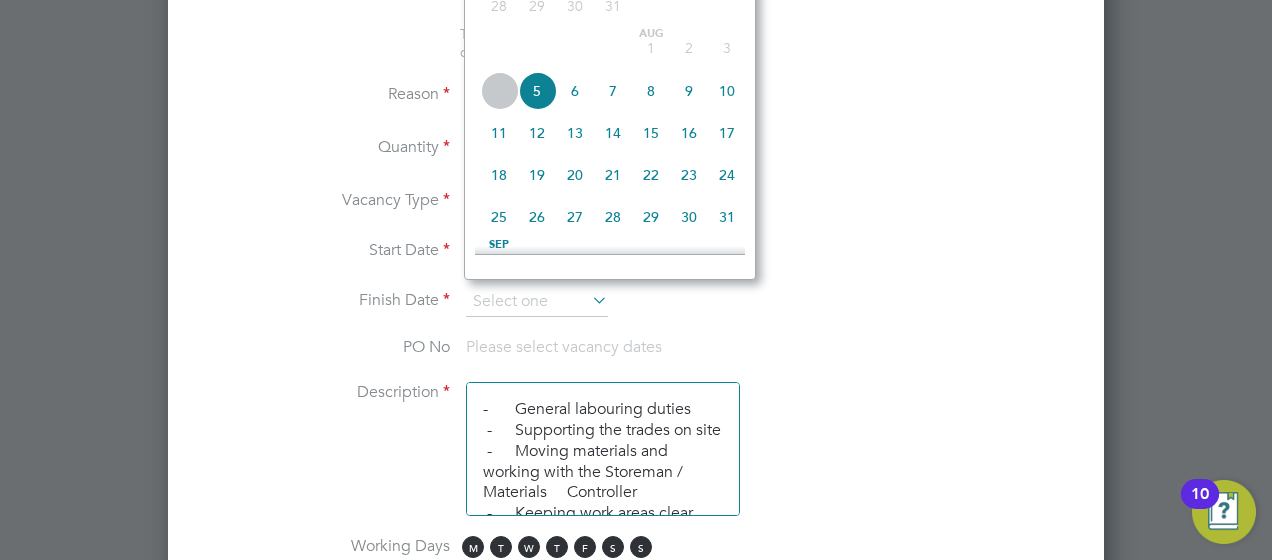 click on "8" 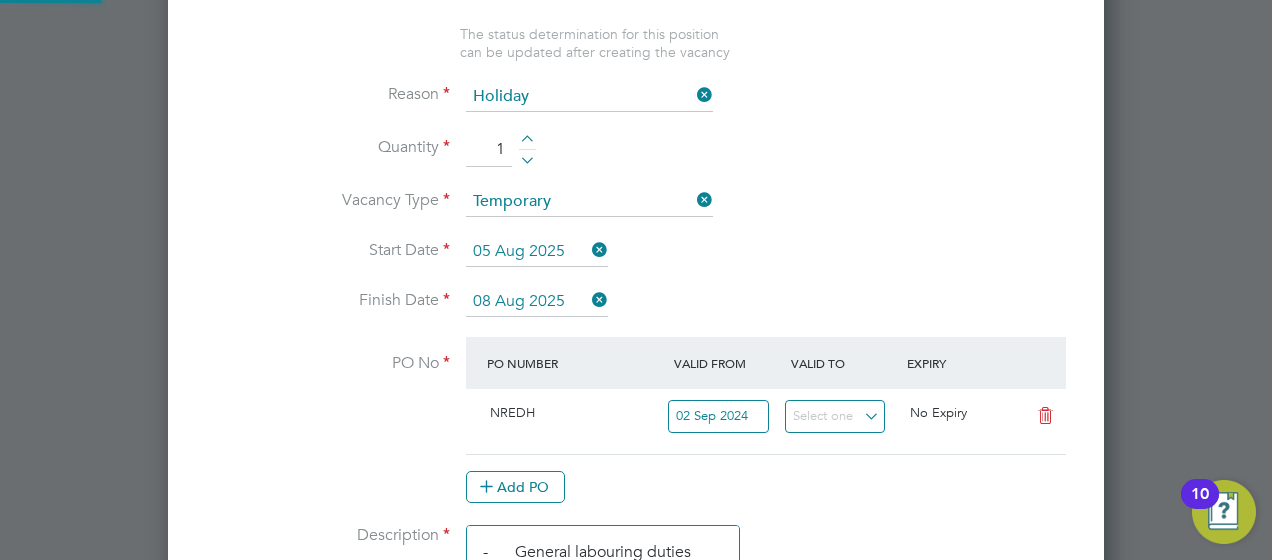 scroll, scrollTop: 10, scrollLeft: 10, axis: both 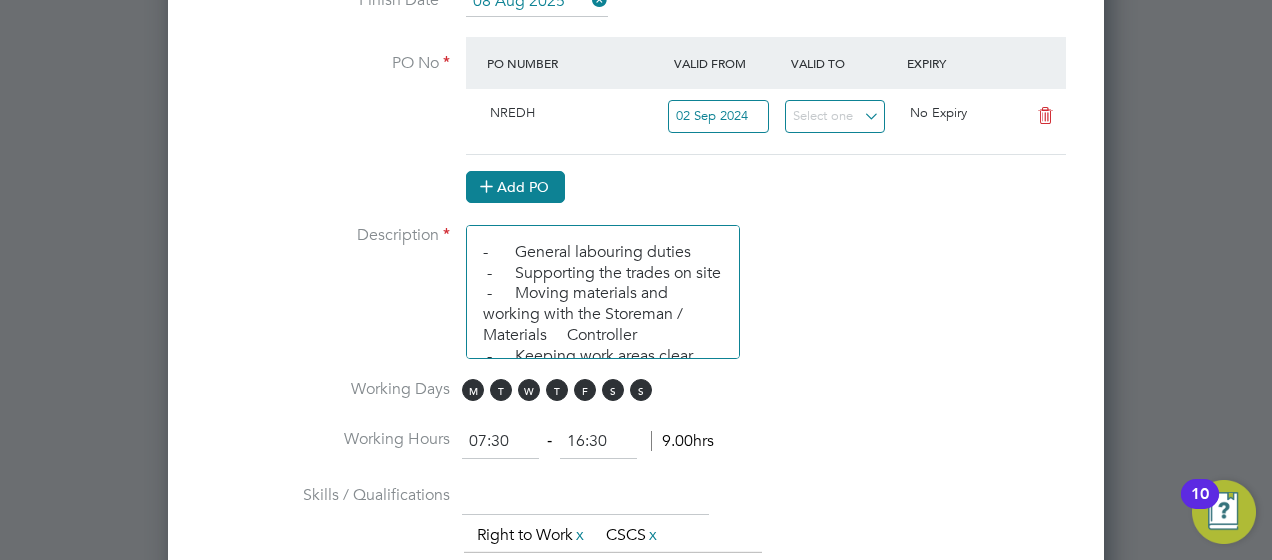 click on "Add PO" at bounding box center (515, 187) 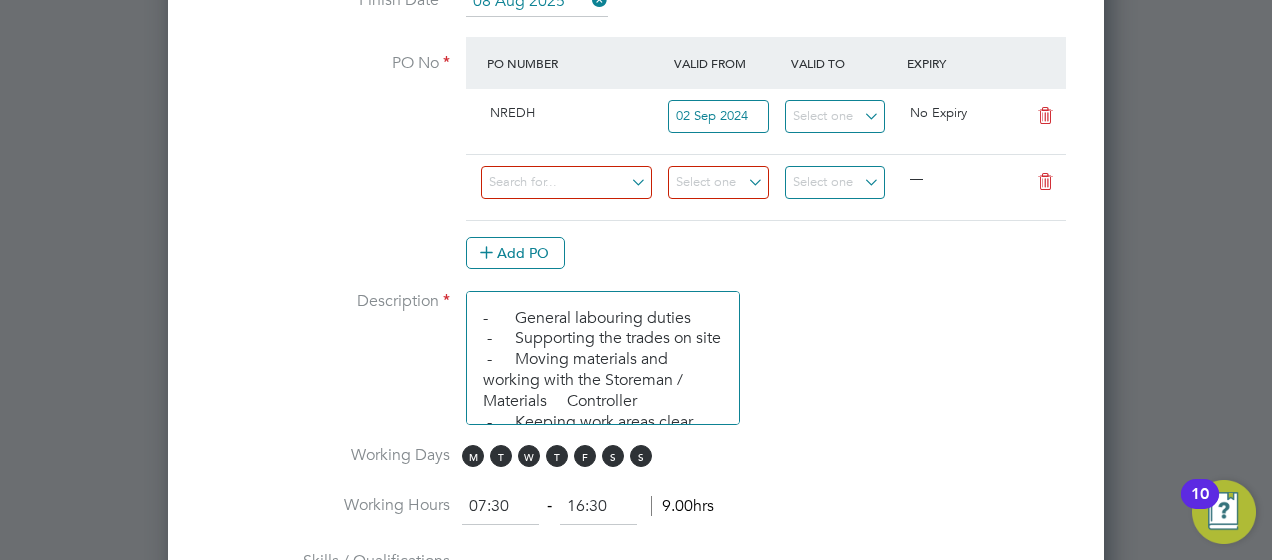 click at bounding box center (1045, 182) 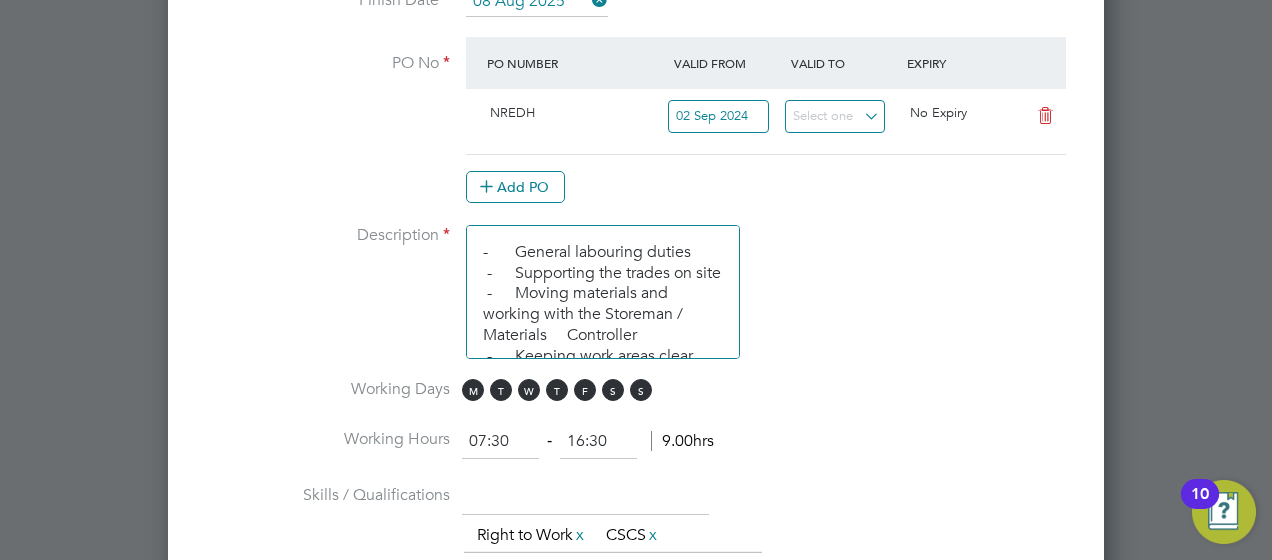 click on "02 Sep 2024" at bounding box center (718, 116) 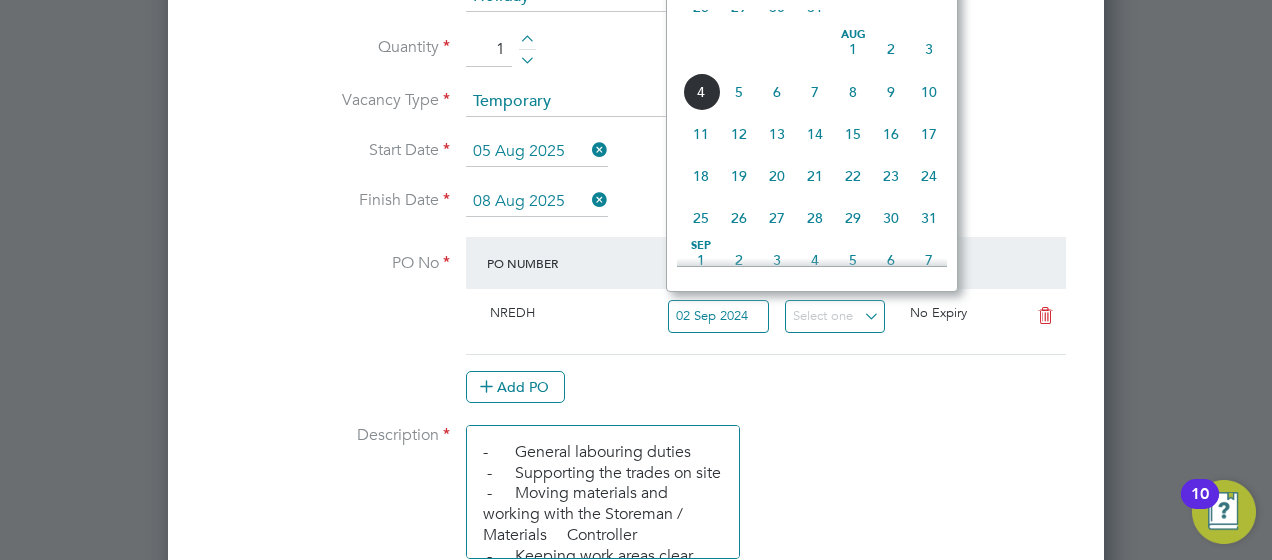 click on "5" 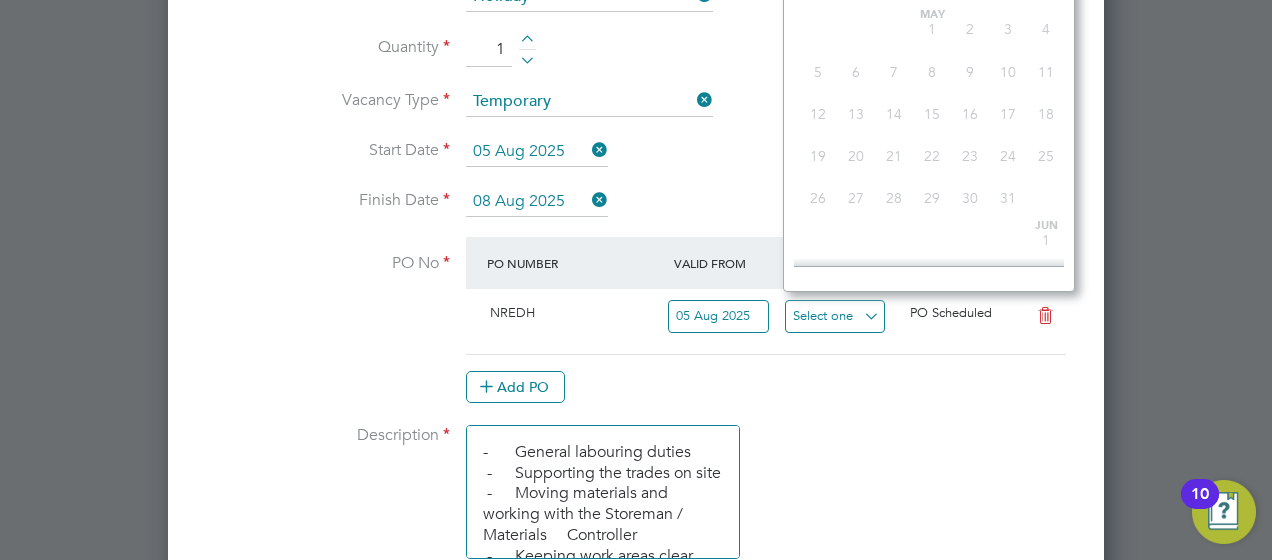 click at bounding box center (835, 316) 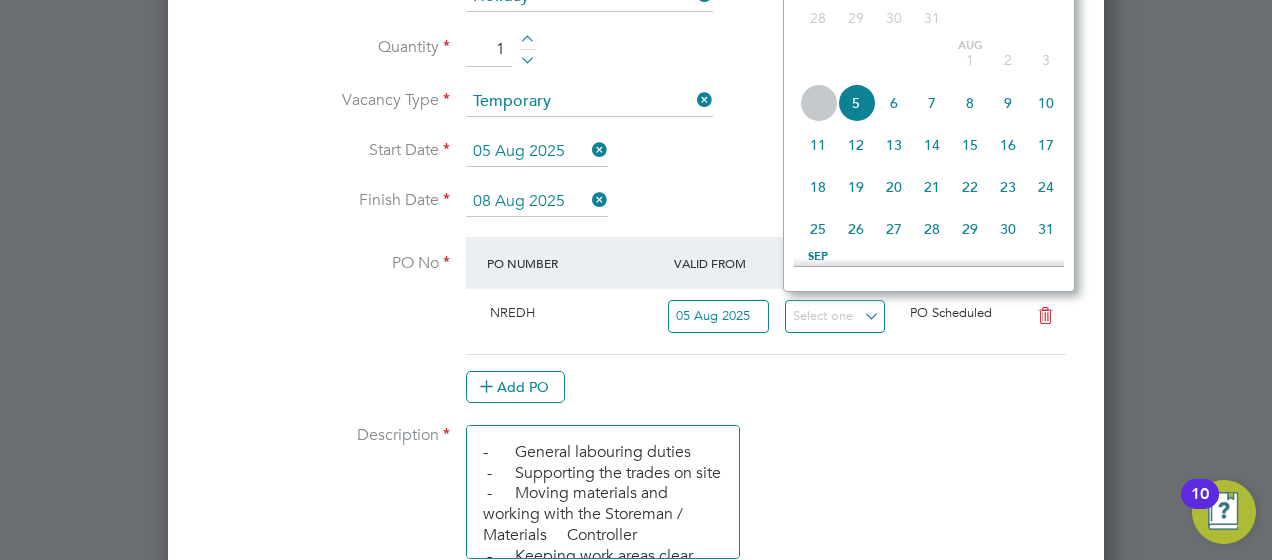 click on "8" 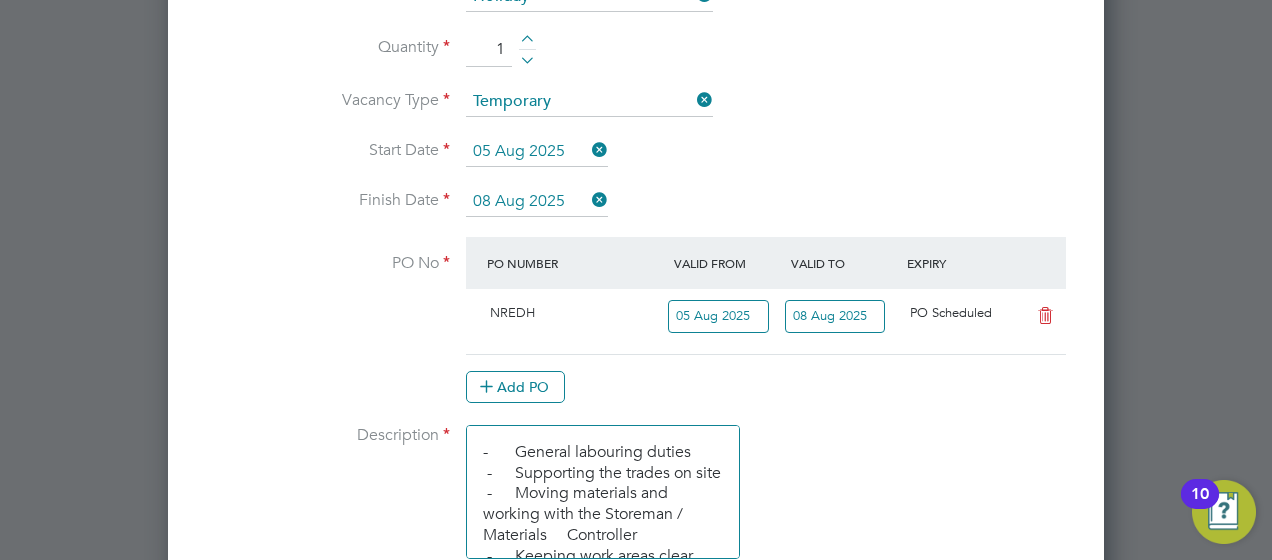 click on "NREDH 05 Aug 2025   08 Aug 2025   PO Scheduled" at bounding box center (766, 321) 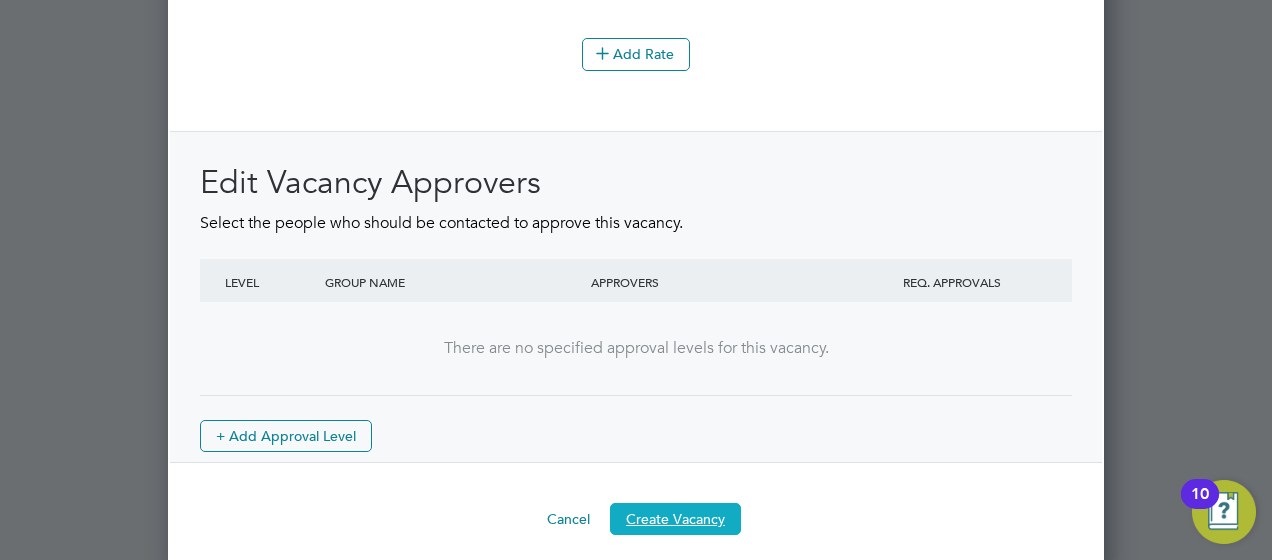 click on "Create Vacancy" at bounding box center [675, 519] 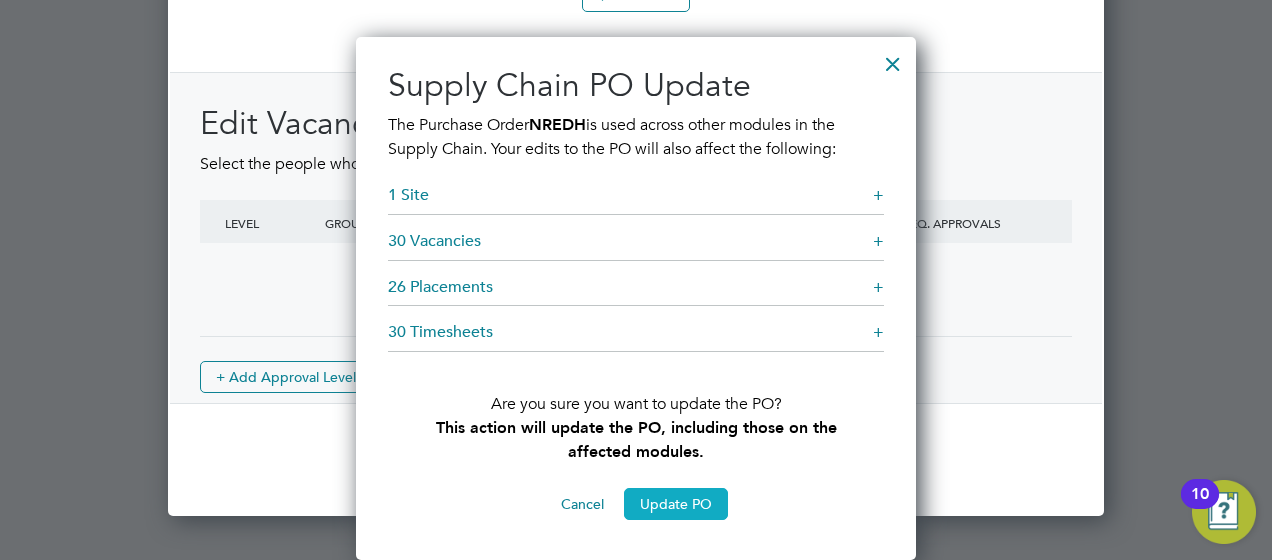 click on "Update PO" at bounding box center (676, 504) 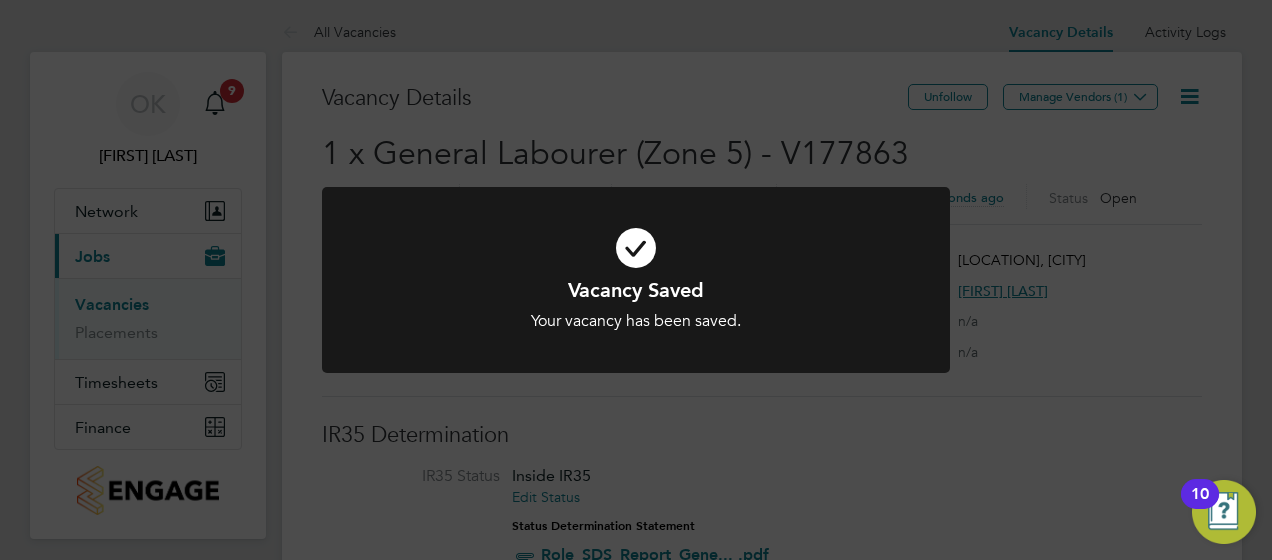 click on "Vacancy Saved Your vacancy has been saved. Cancel Okay" 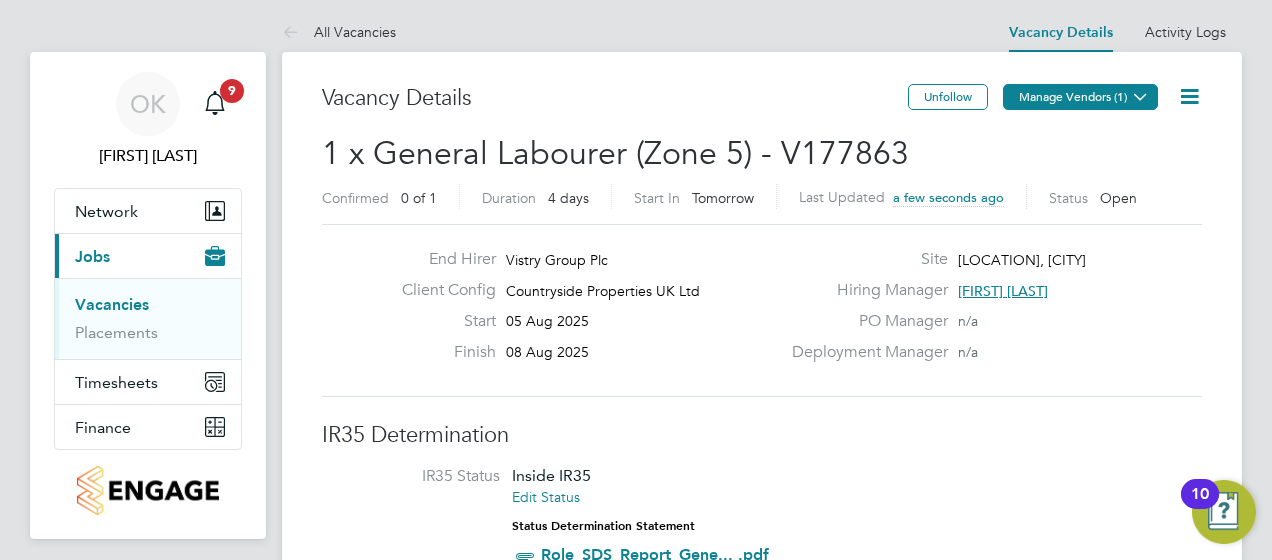 click 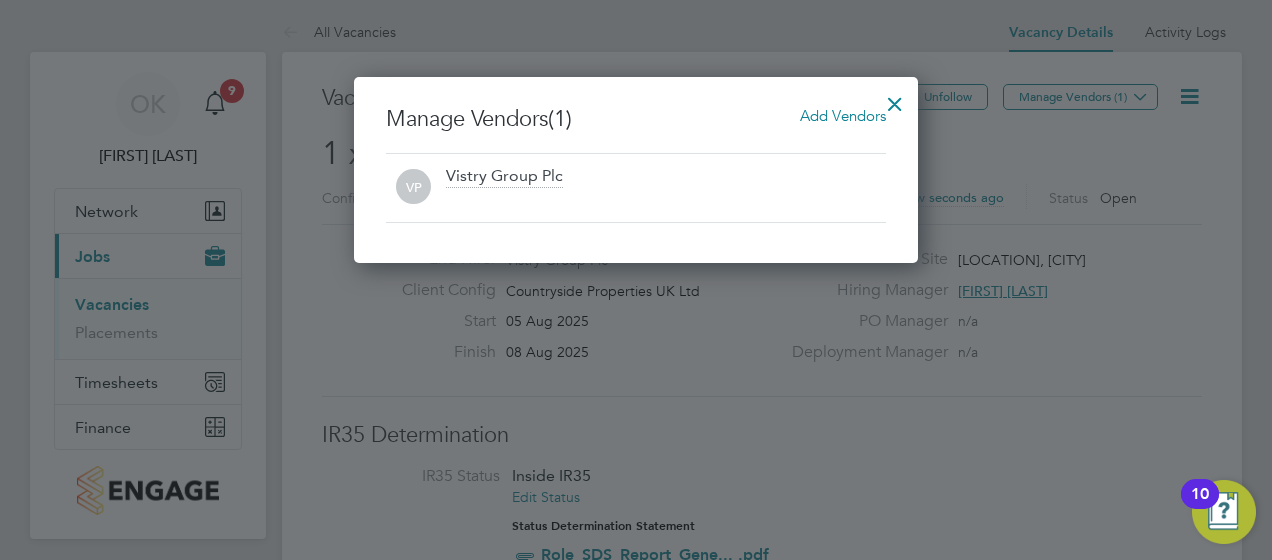 click on "Add Vendors" at bounding box center [843, 115] 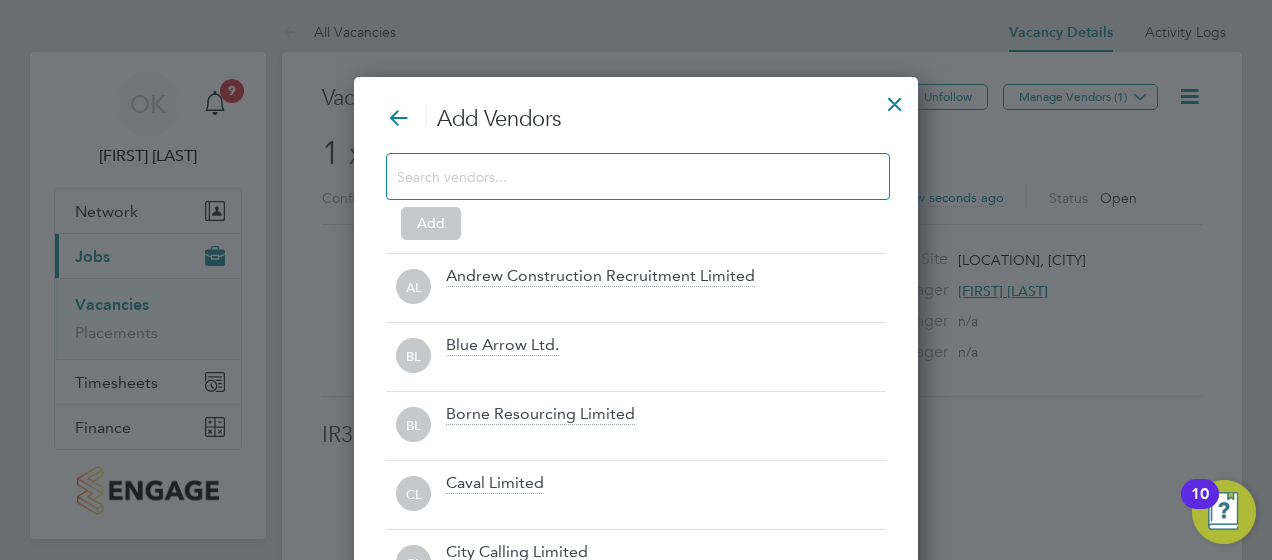 click at bounding box center [622, 176] 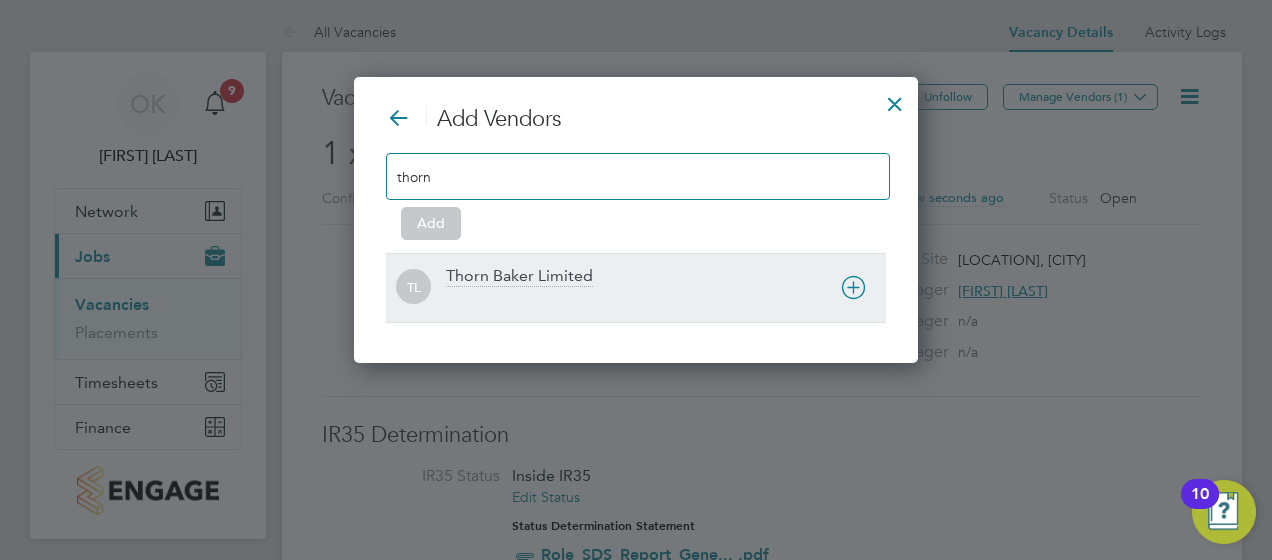 type on "thorn" 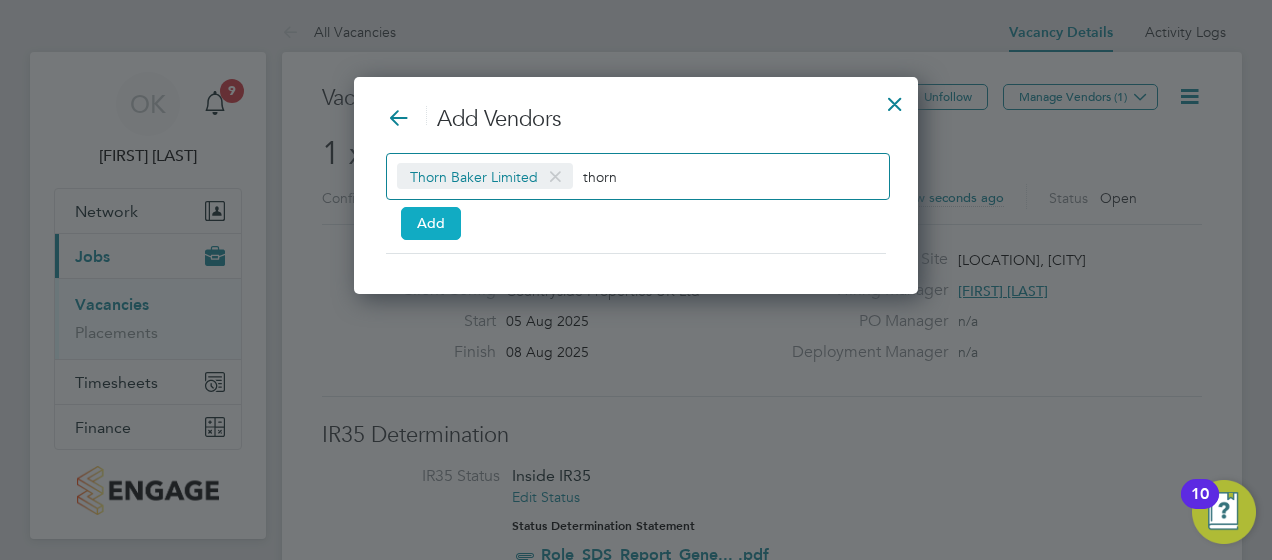 click on "Add" at bounding box center (431, 223) 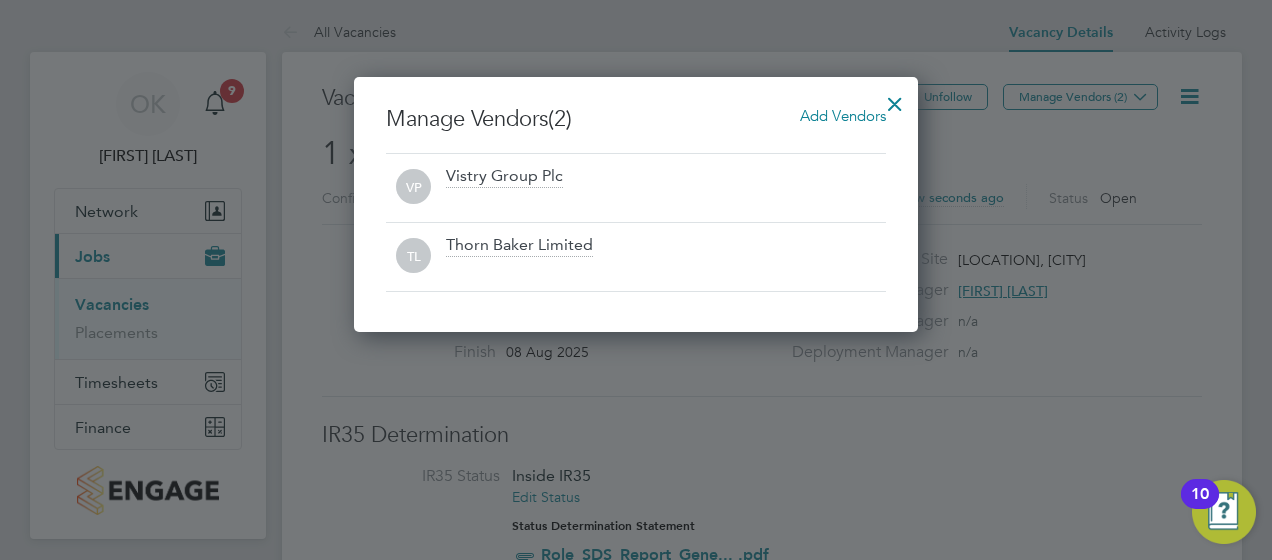 click at bounding box center [895, 99] 